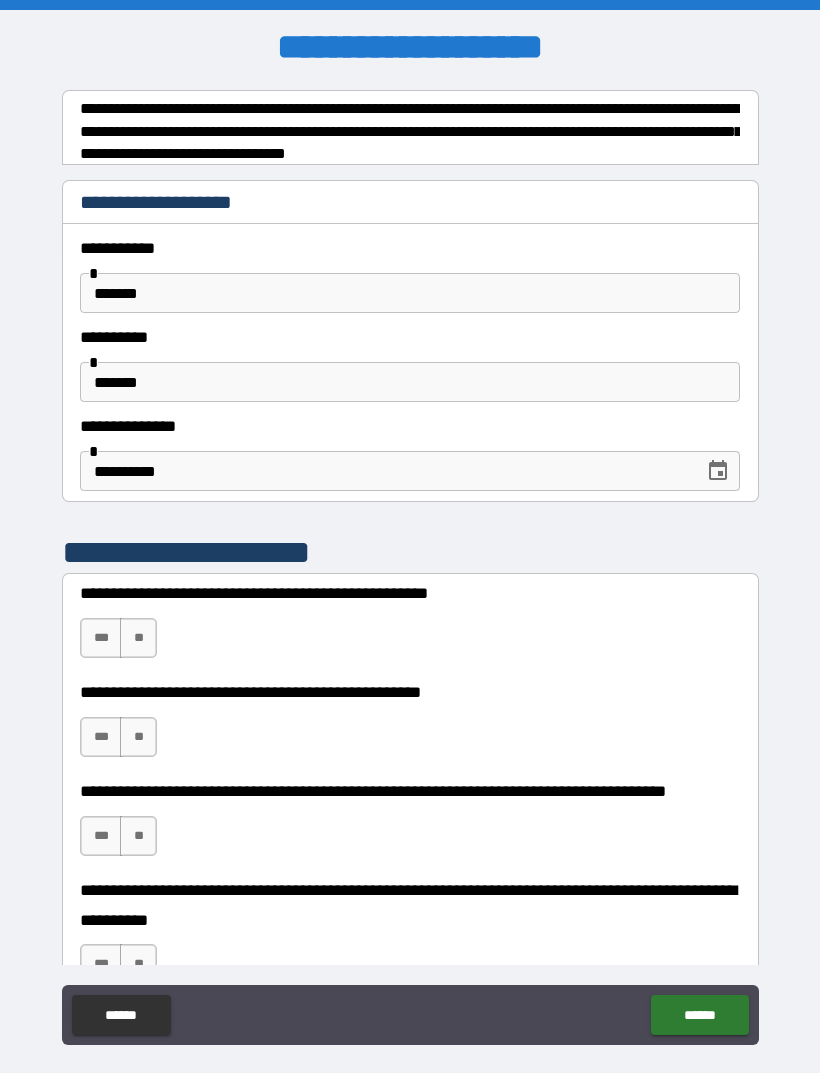scroll, scrollTop: 0, scrollLeft: 0, axis: both 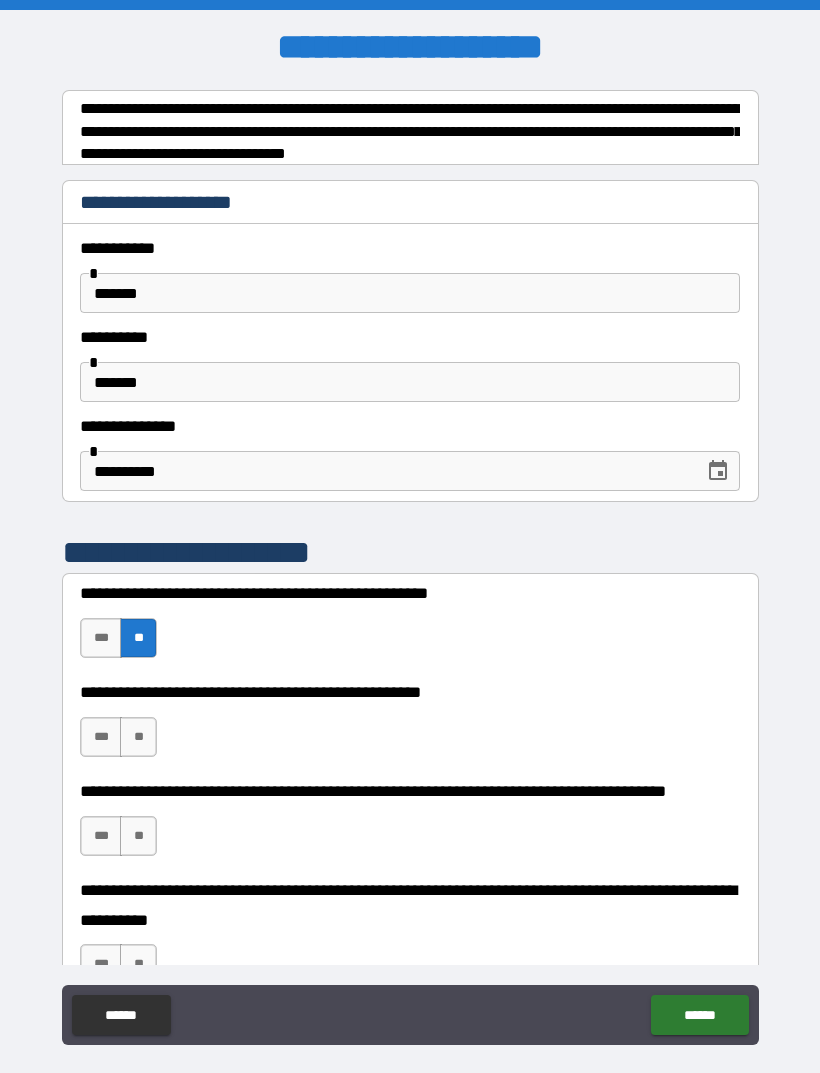 click on "***" at bounding box center [101, 737] 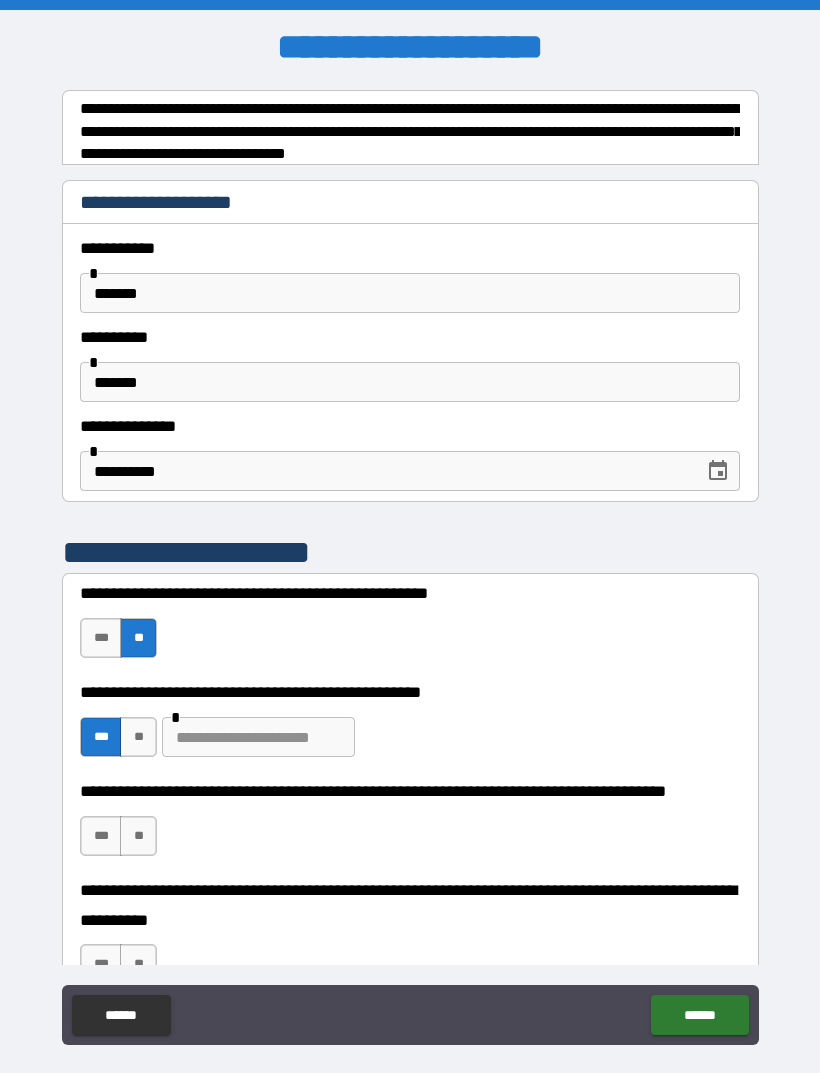 click at bounding box center [258, 737] 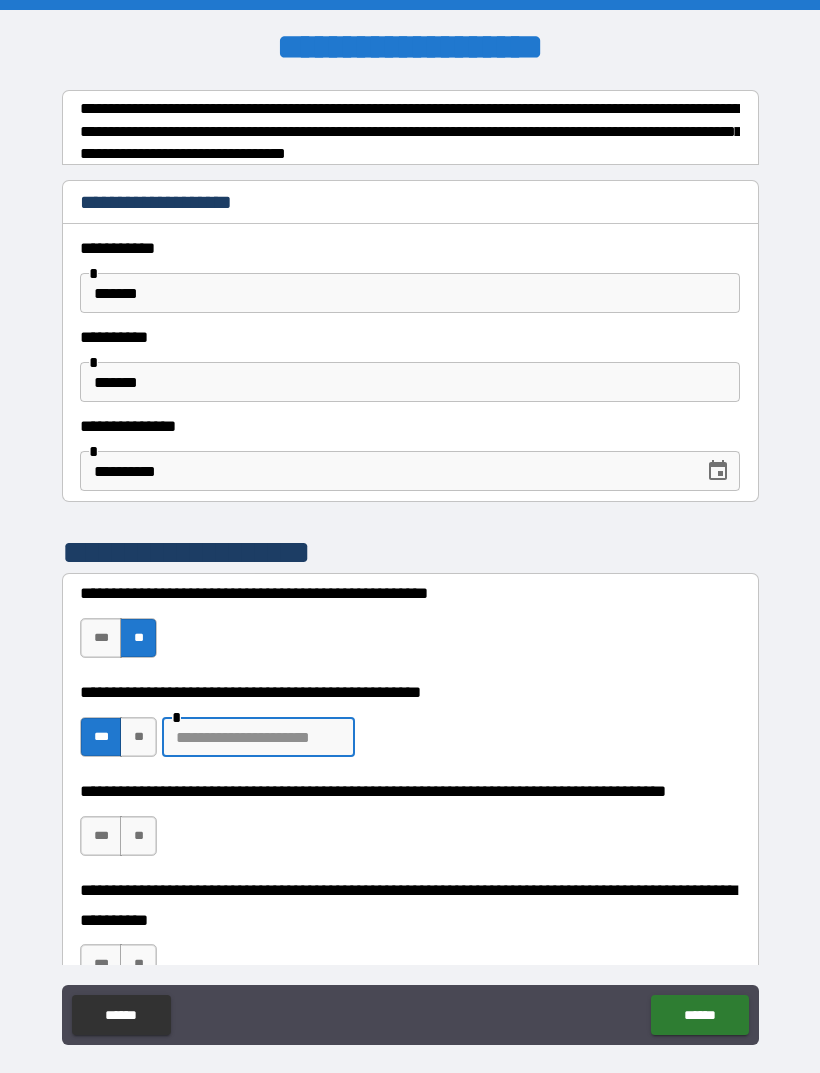 scroll, scrollTop: 34, scrollLeft: 0, axis: vertical 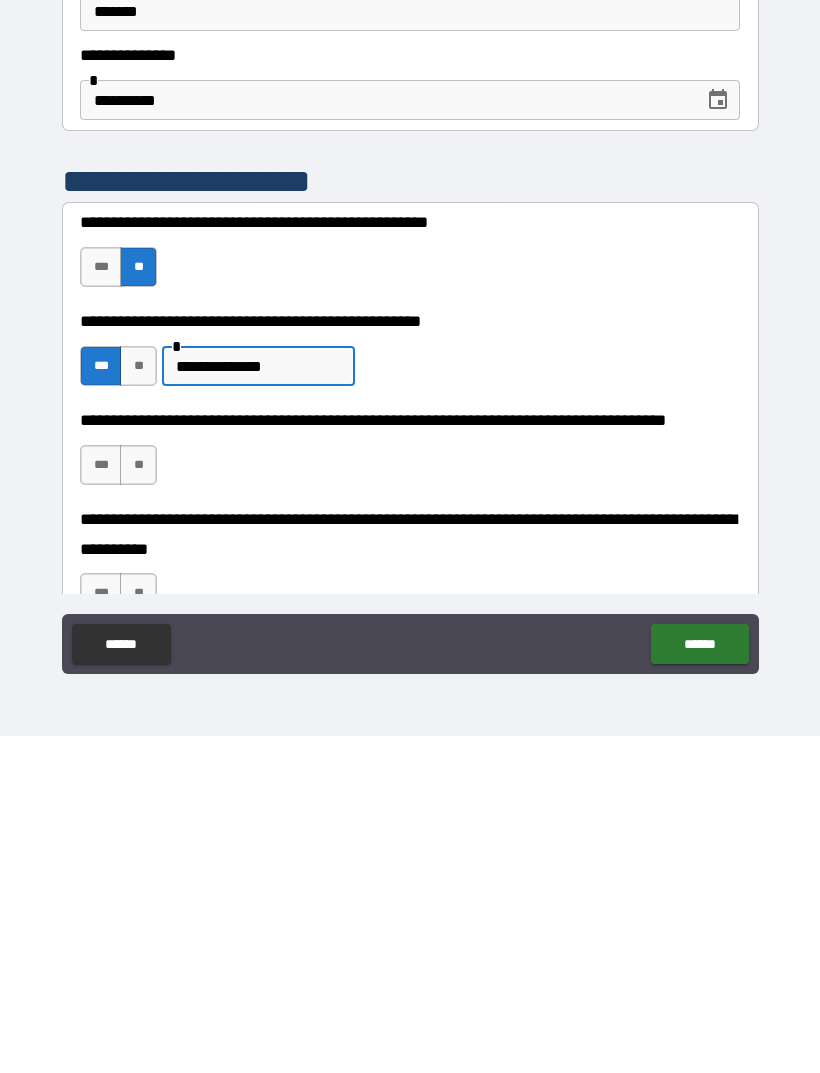 type on "**********" 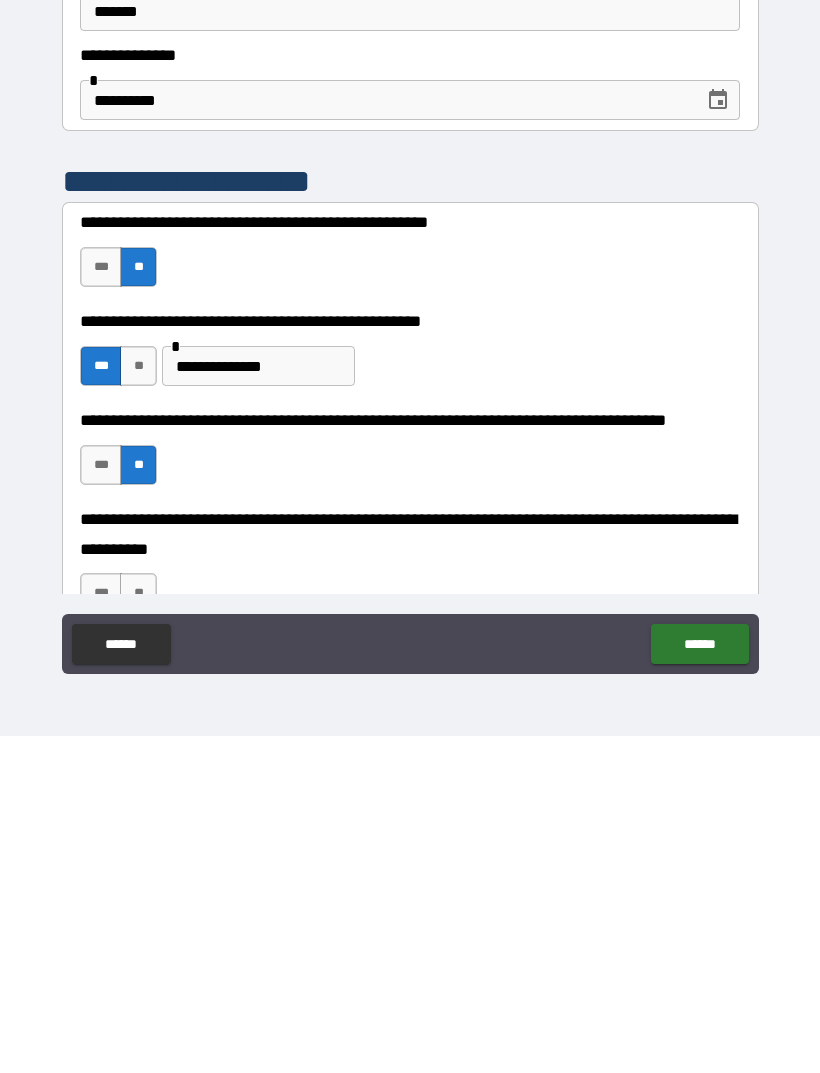 scroll, scrollTop: 64, scrollLeft: 0, axis: vertical 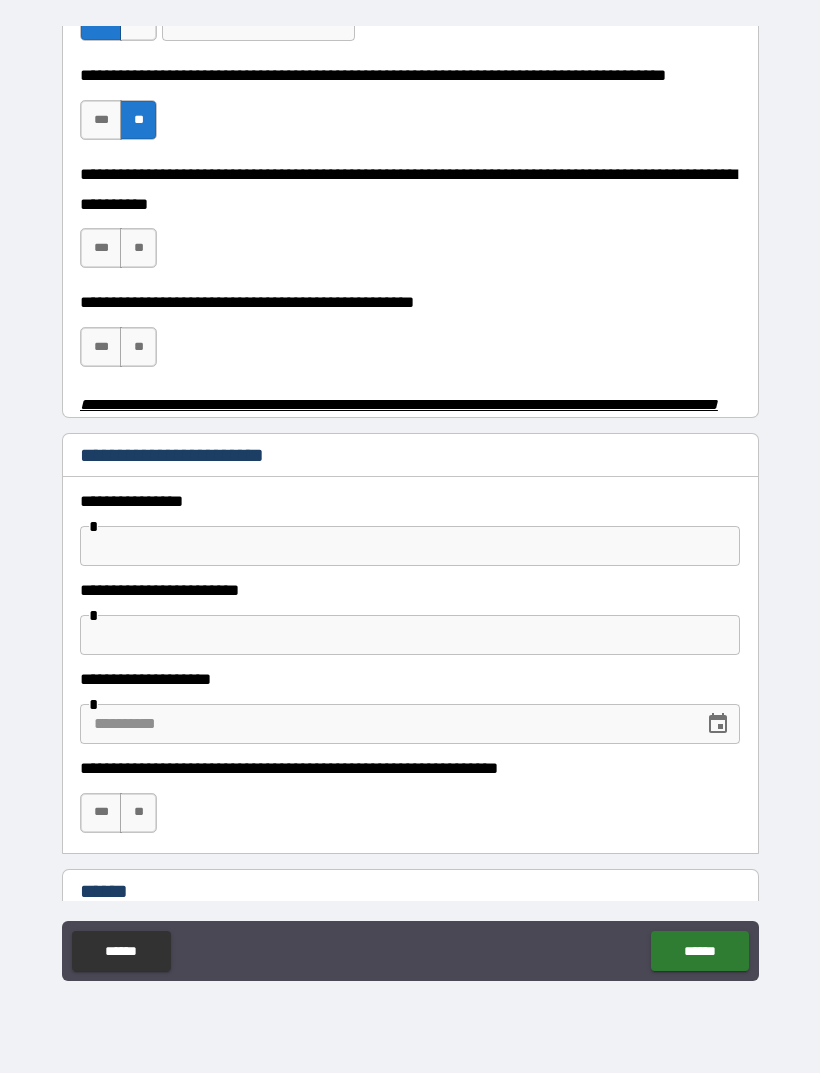 click on "**" at bounding box center (138, 248) 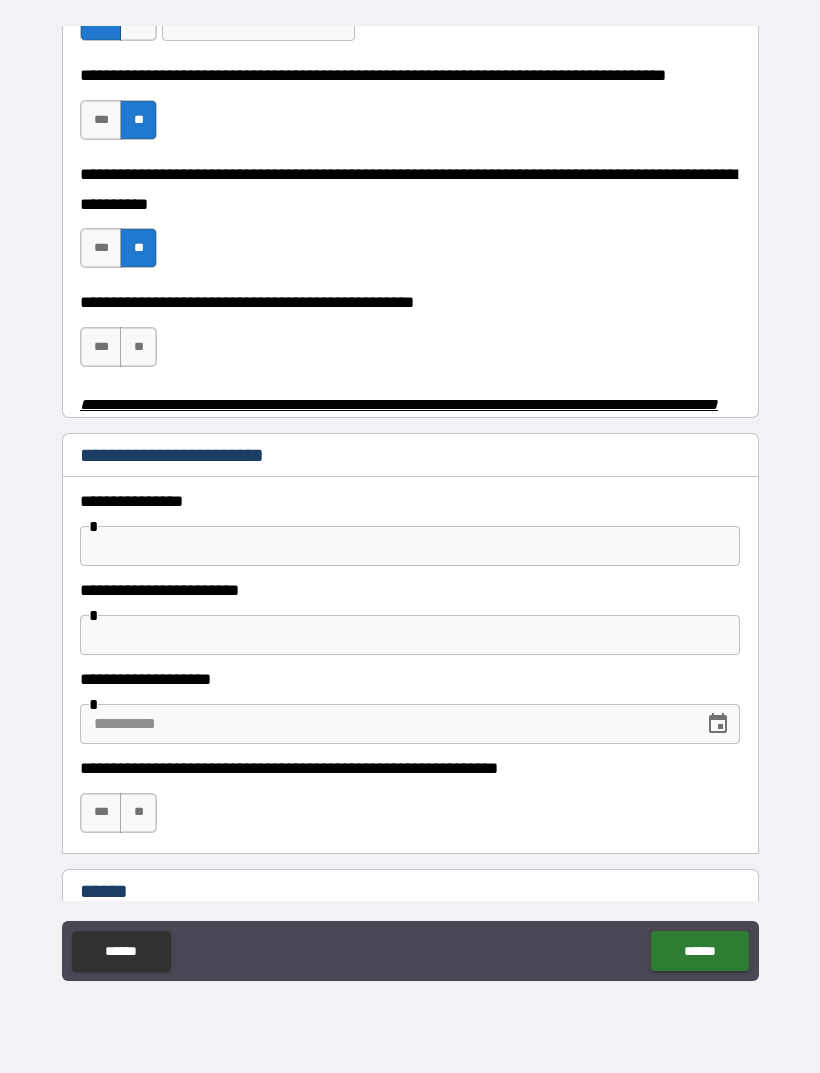 click on "**" at bounding box center [138, 347] 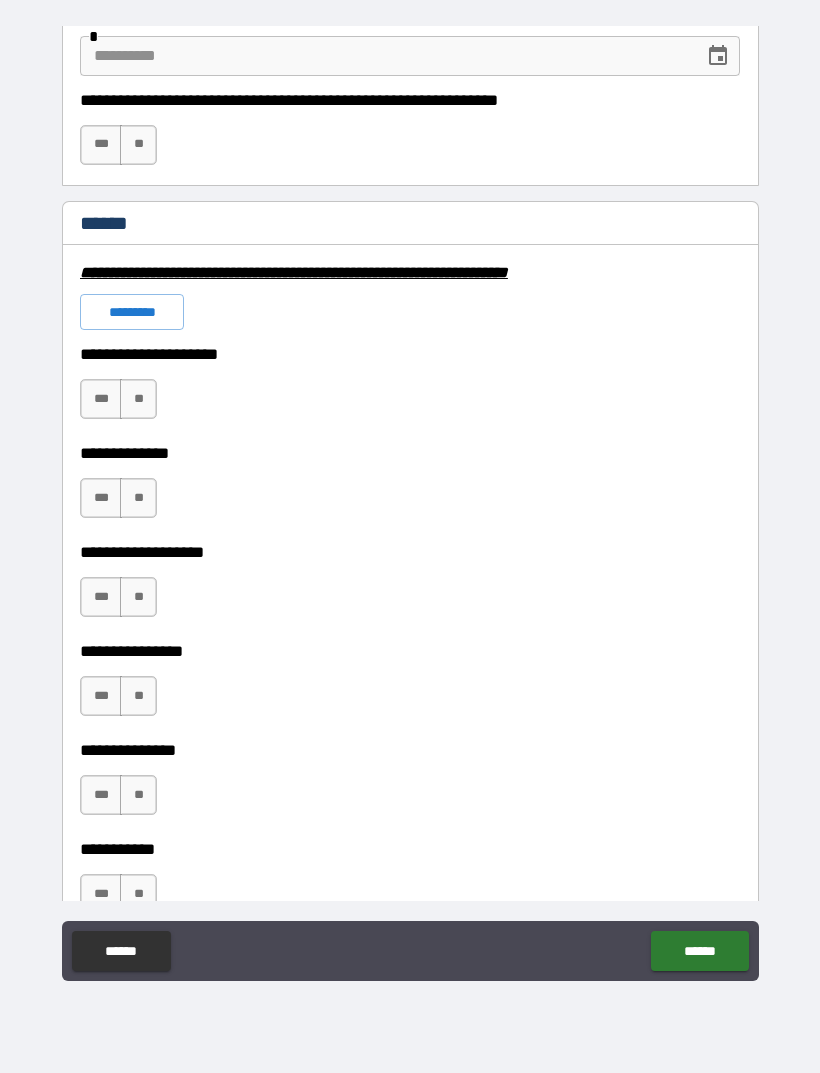 scroll, scrollTop: 1331, scrollLeft: 0, axis: vertical 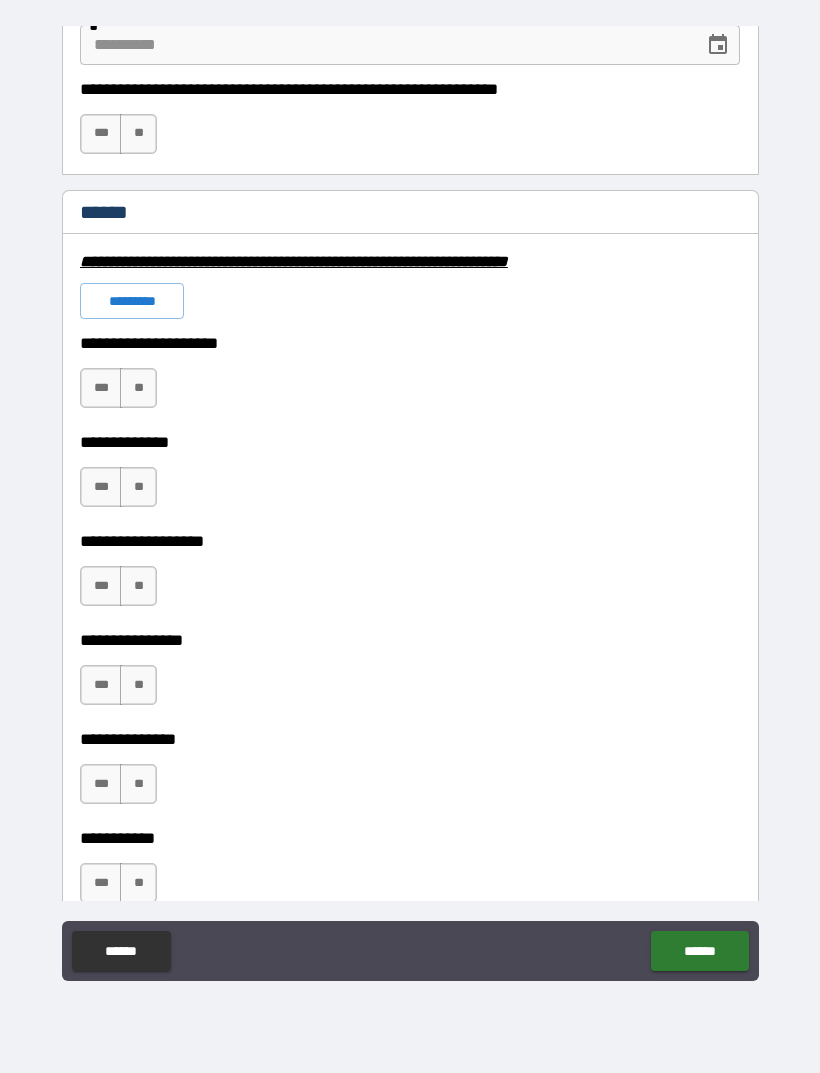 click on "**" at bounding box center (138, 388) 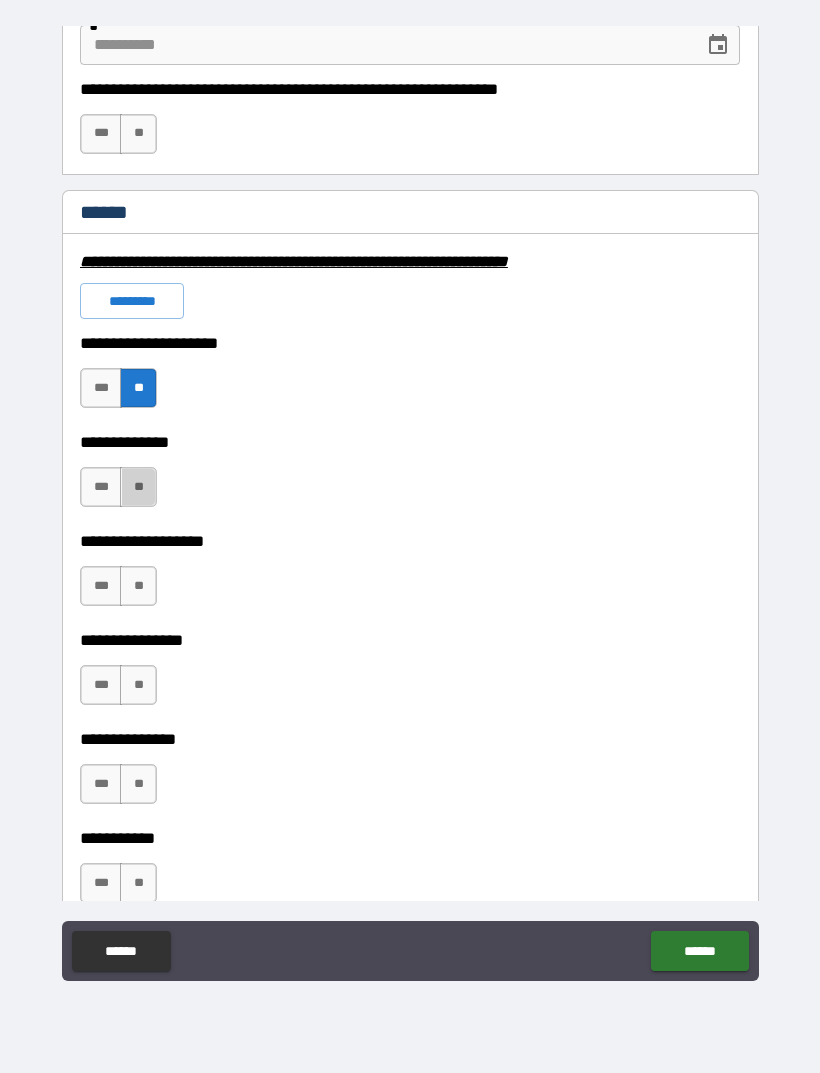 click on "**" at bounding box center [138, 487] 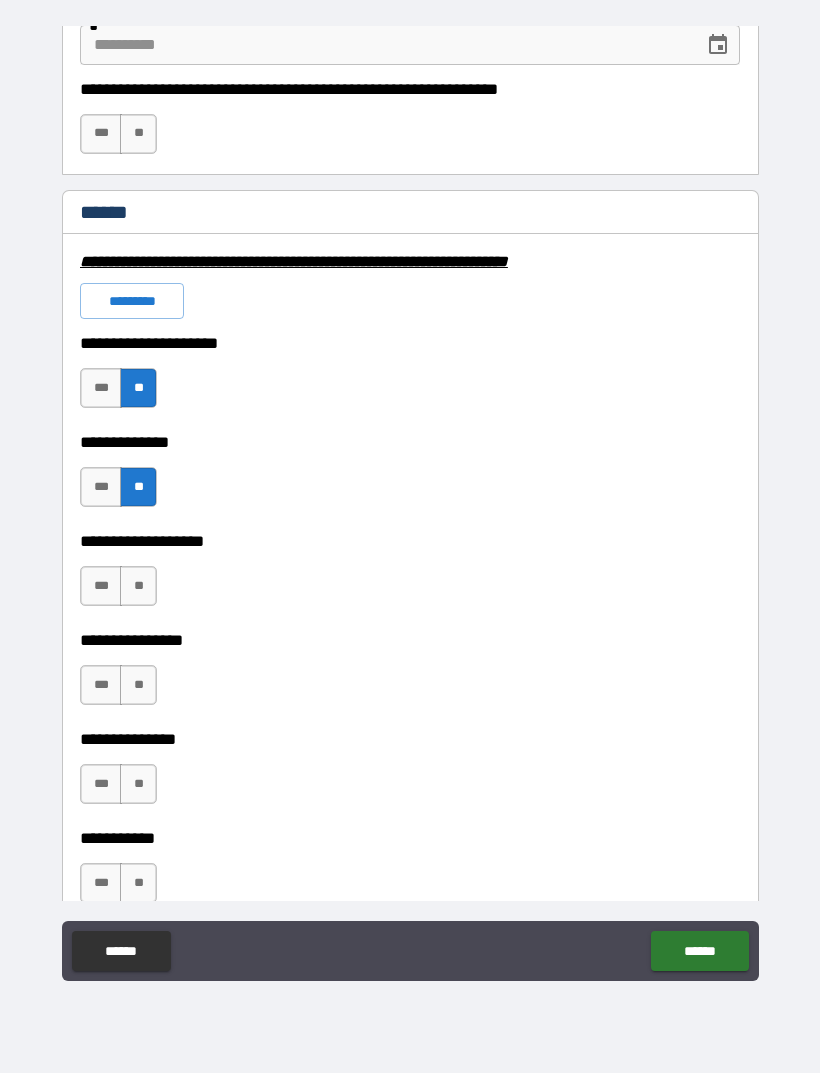 click on "**" at bounding box center (138, 586) 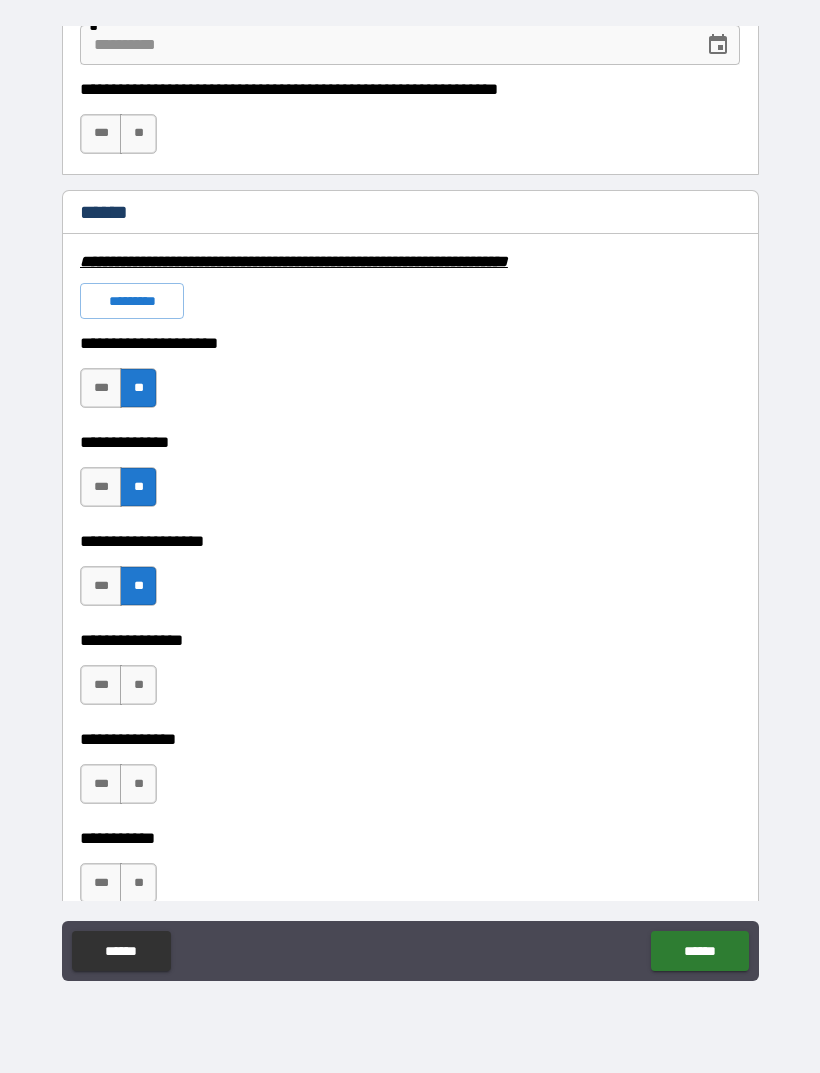click on "**" at bounding box center (138, 685) 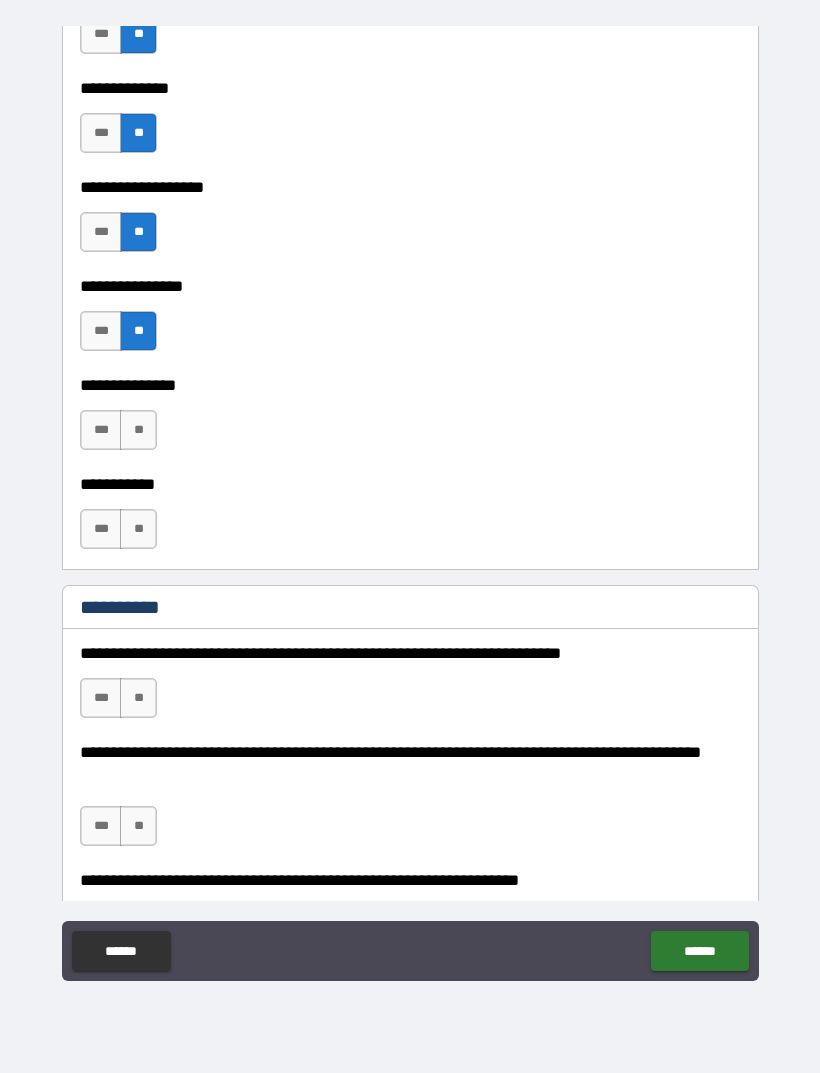 scroll, scrollTop: 1689, scrollLeft: 0, axis: vertical 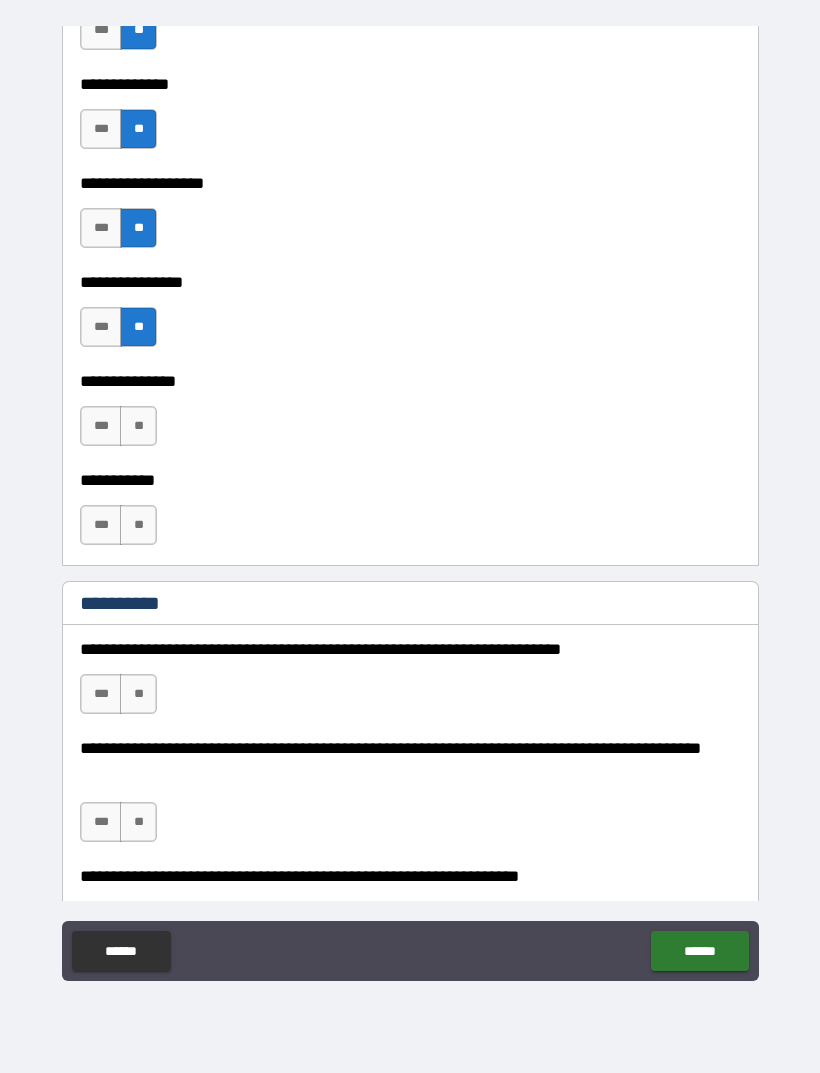 click on "**" at bounding box center [138, 426] 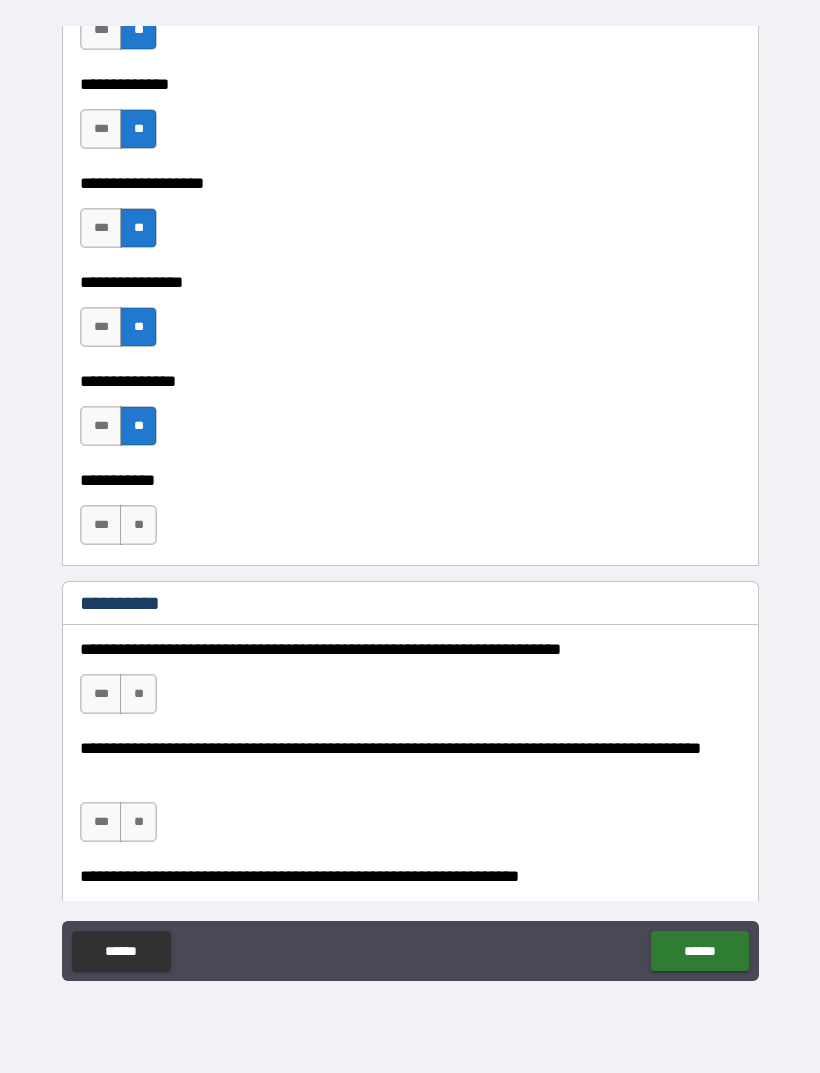 click on "**" at bounding box center (138, 525) 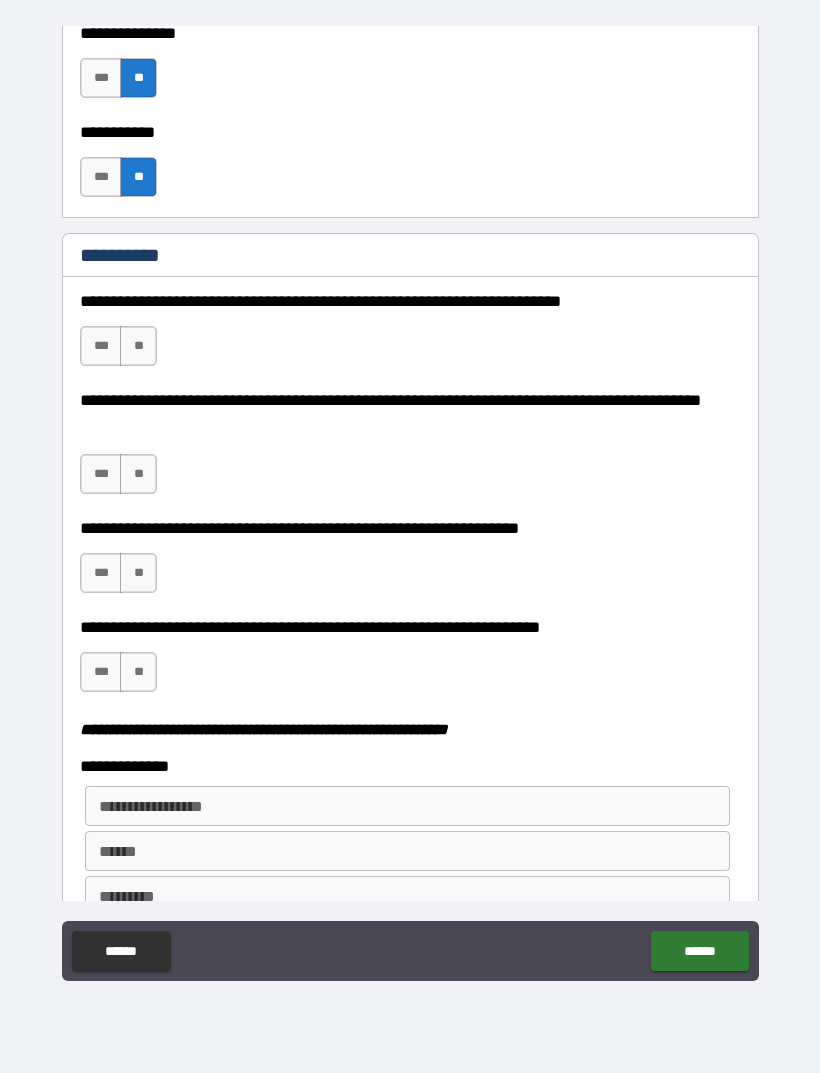 scroll, scrollTop: 2038, scrollLeft: 0, axis: vertical 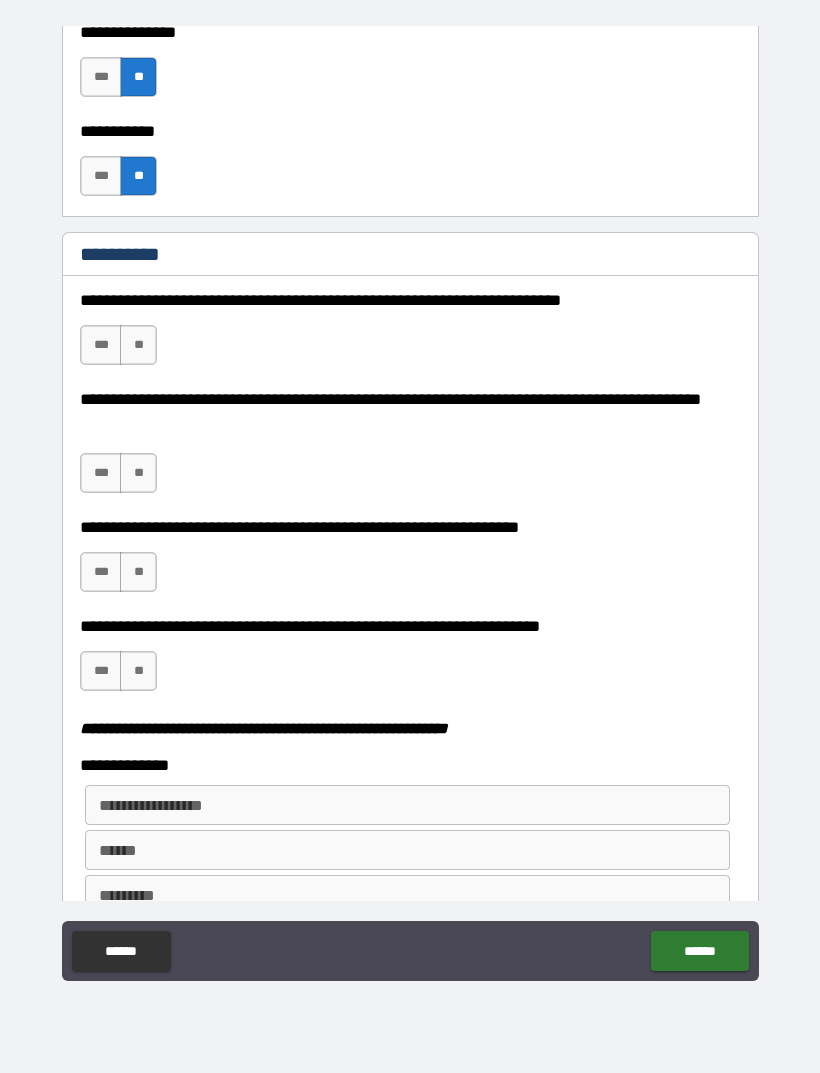 click on "**" at bounding box center [138, 345] 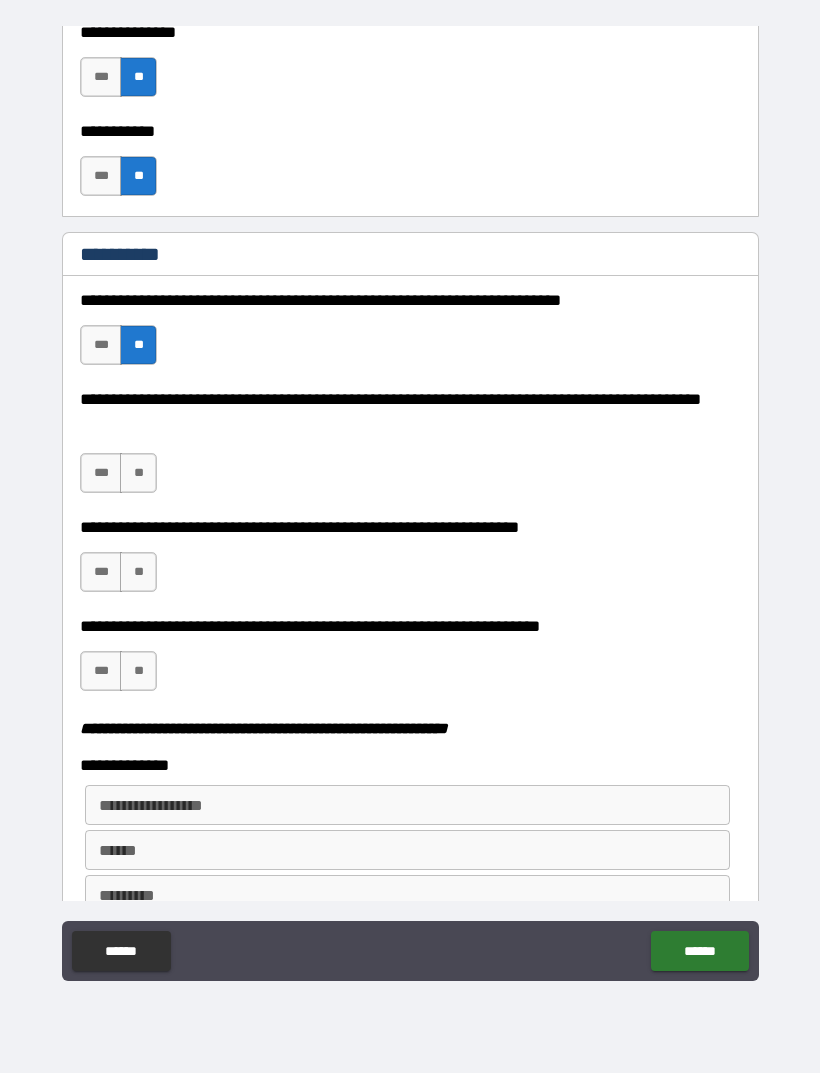 click on "**" at bounding box center (138, 473) 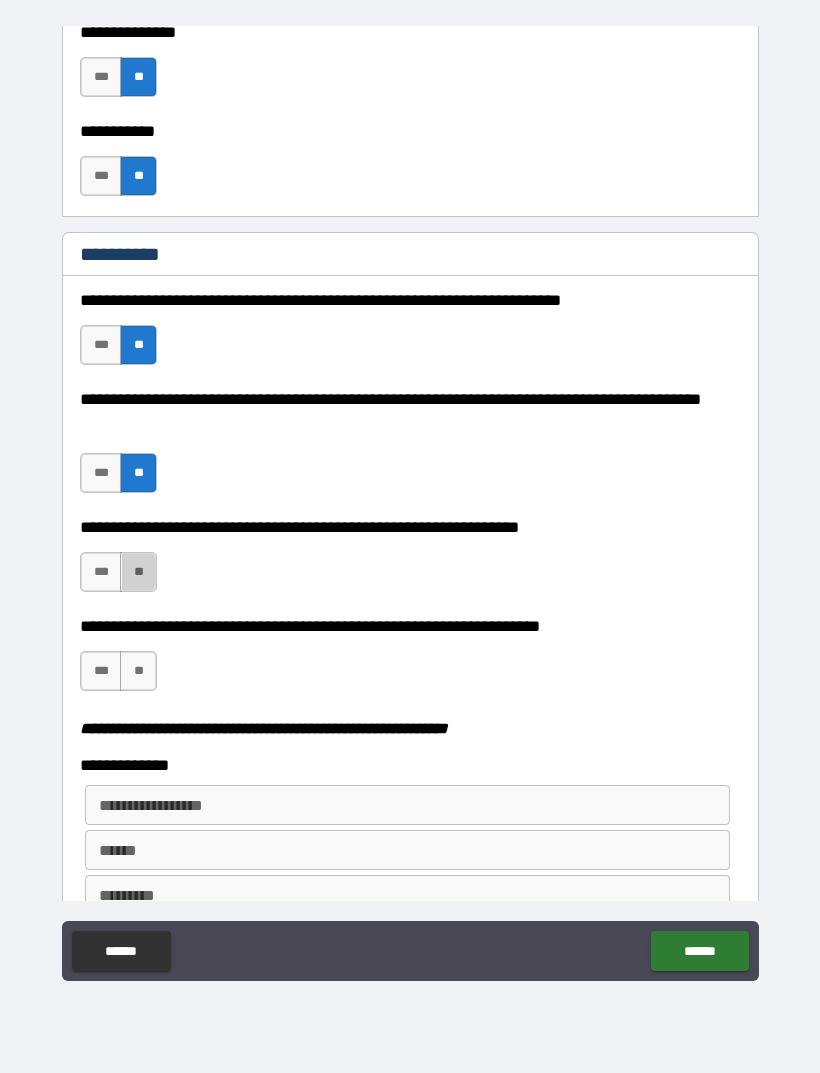 click on "**" at bounding box center [138, 572] 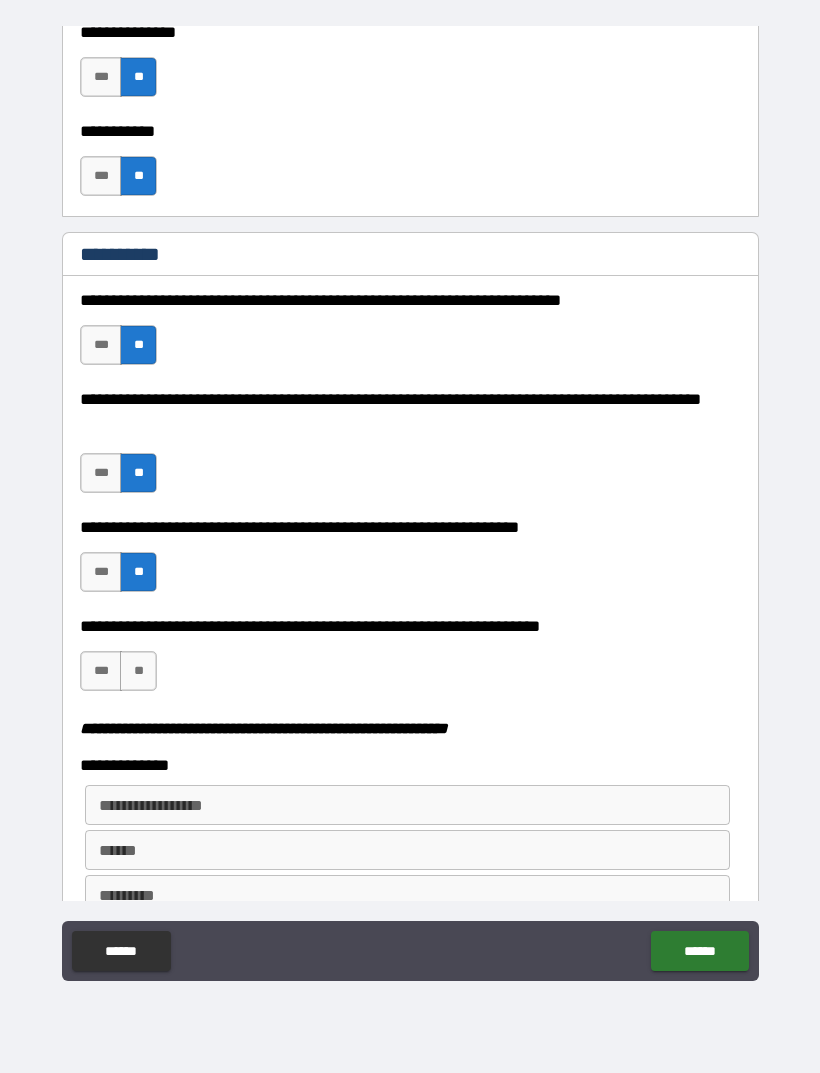 click on "**" at bounding box center (138, 671) 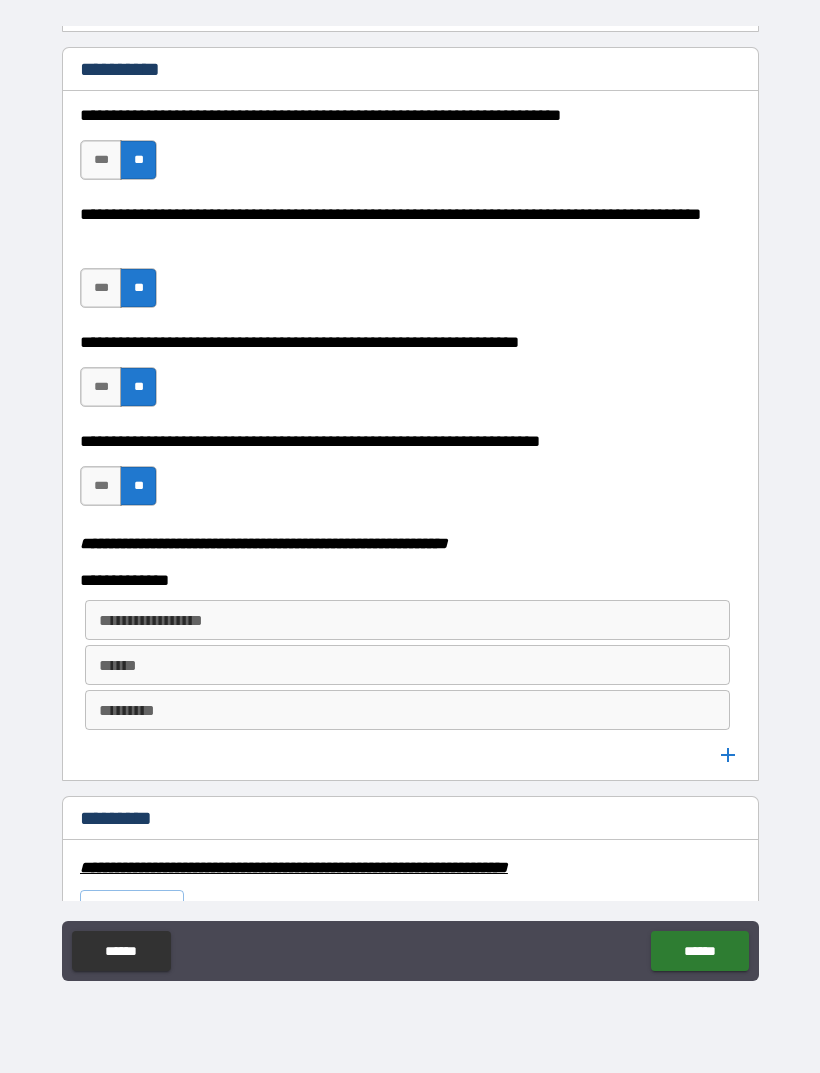scroll, scrollTop: 2234, scrollLeft: 0, axis: vertical 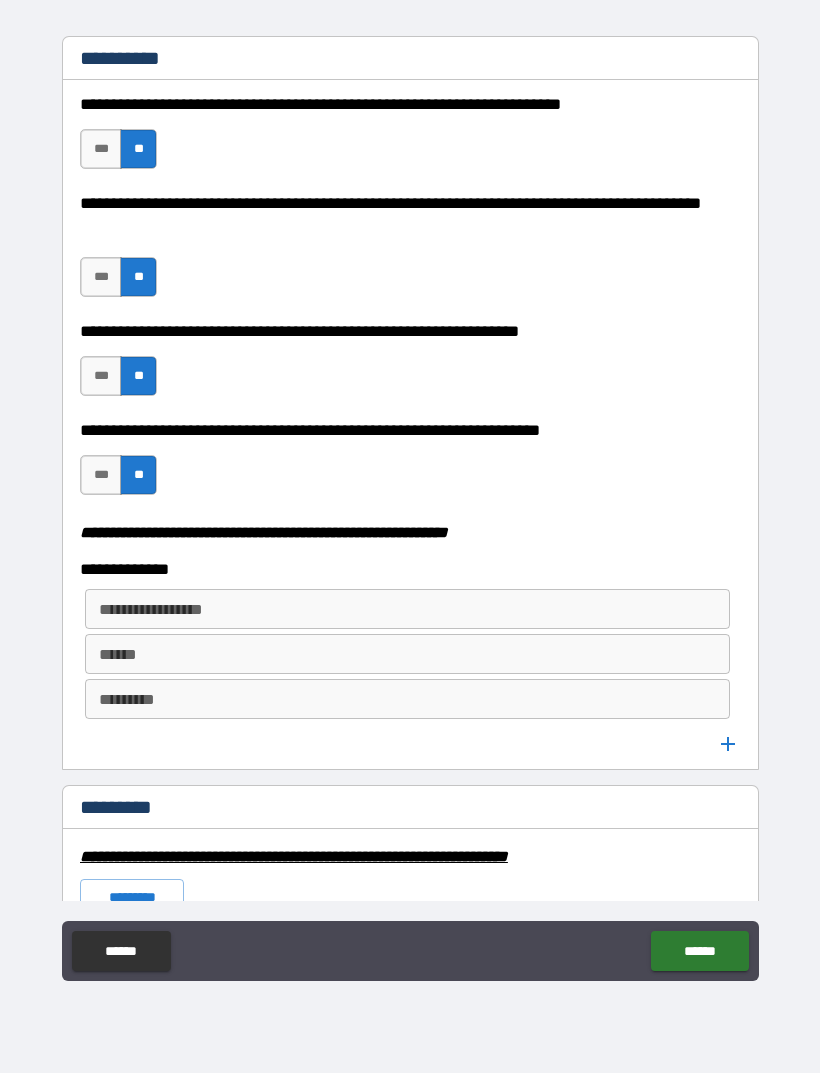 click on "***" at bounding box center [101, 475] 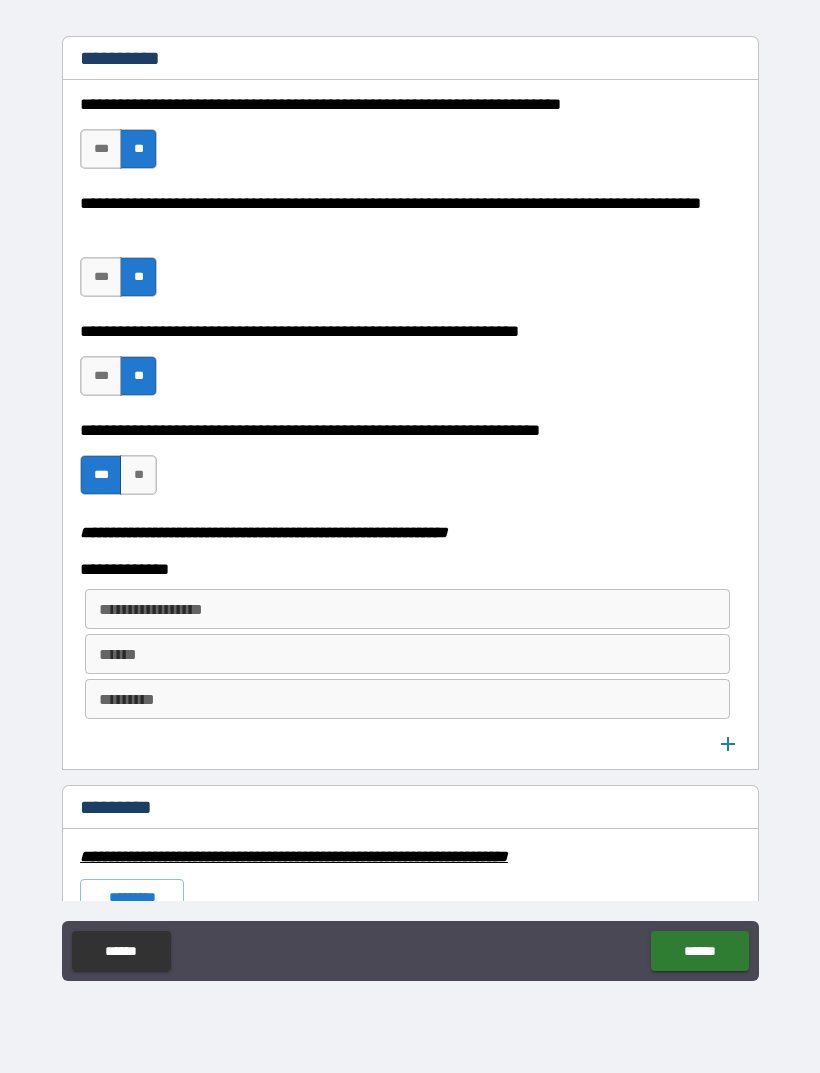 click on "**********" at bounding box center (407, 609) 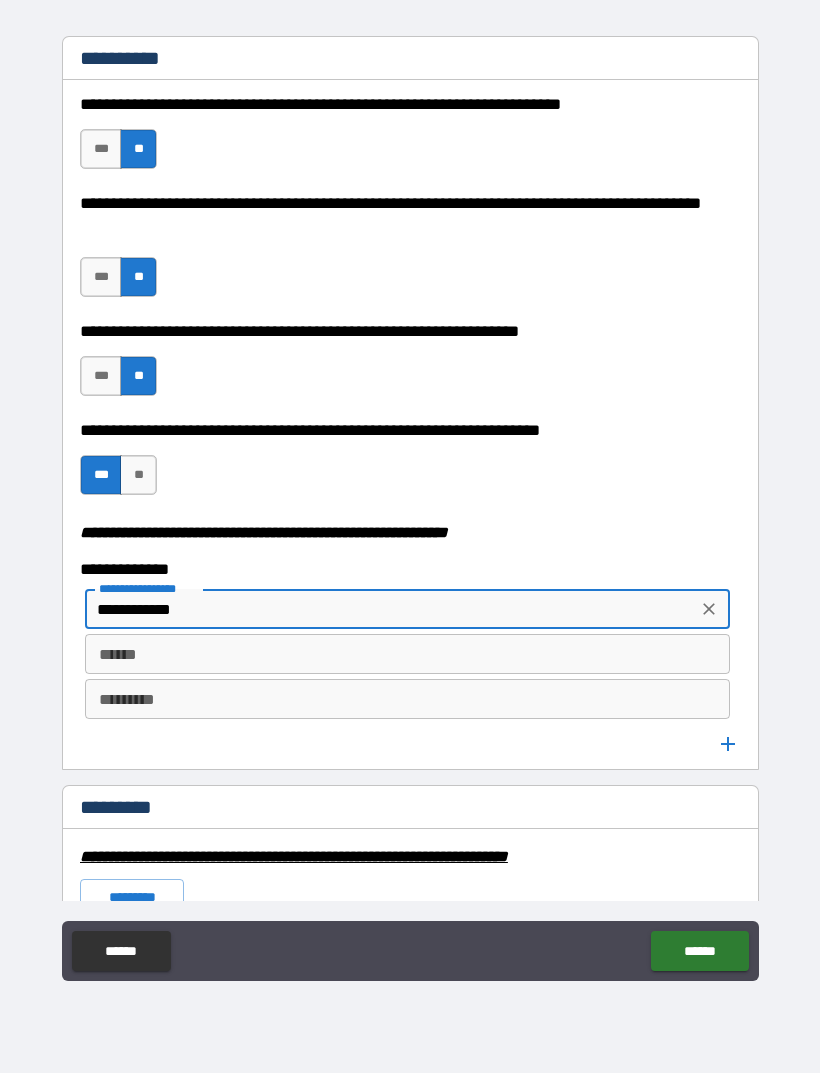 type on "**********" 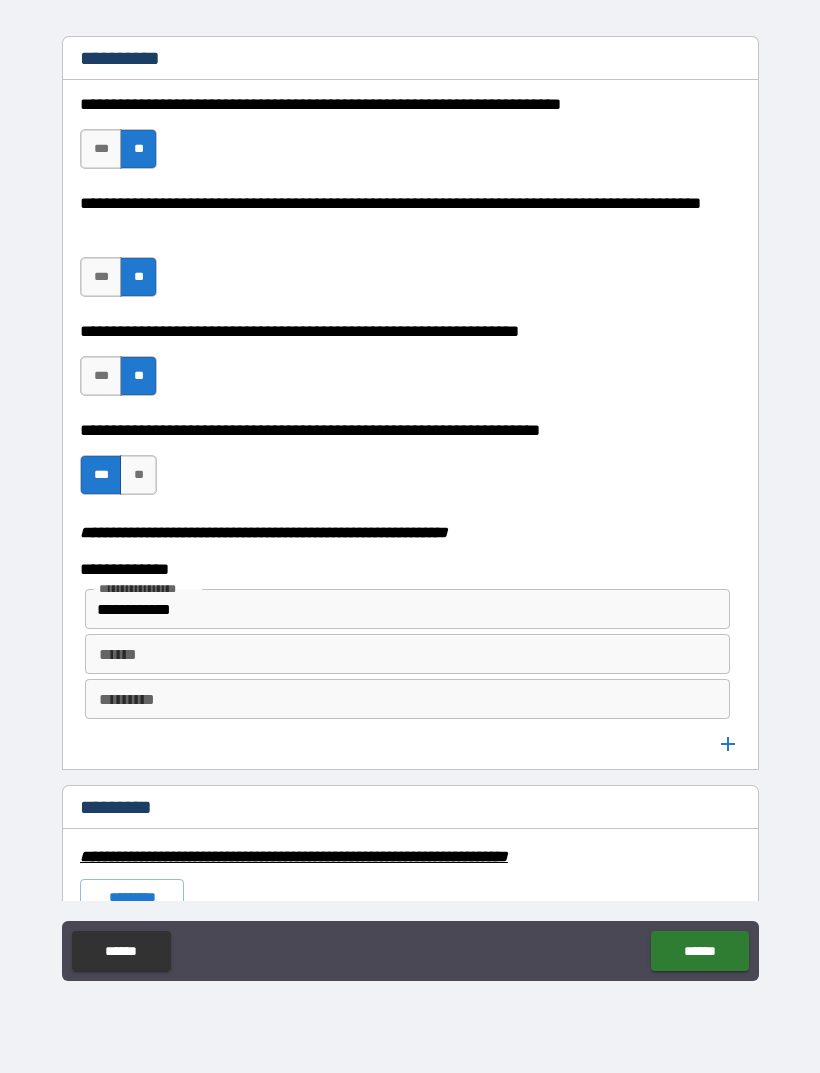 click on "******" at bounding box center (407, 654) 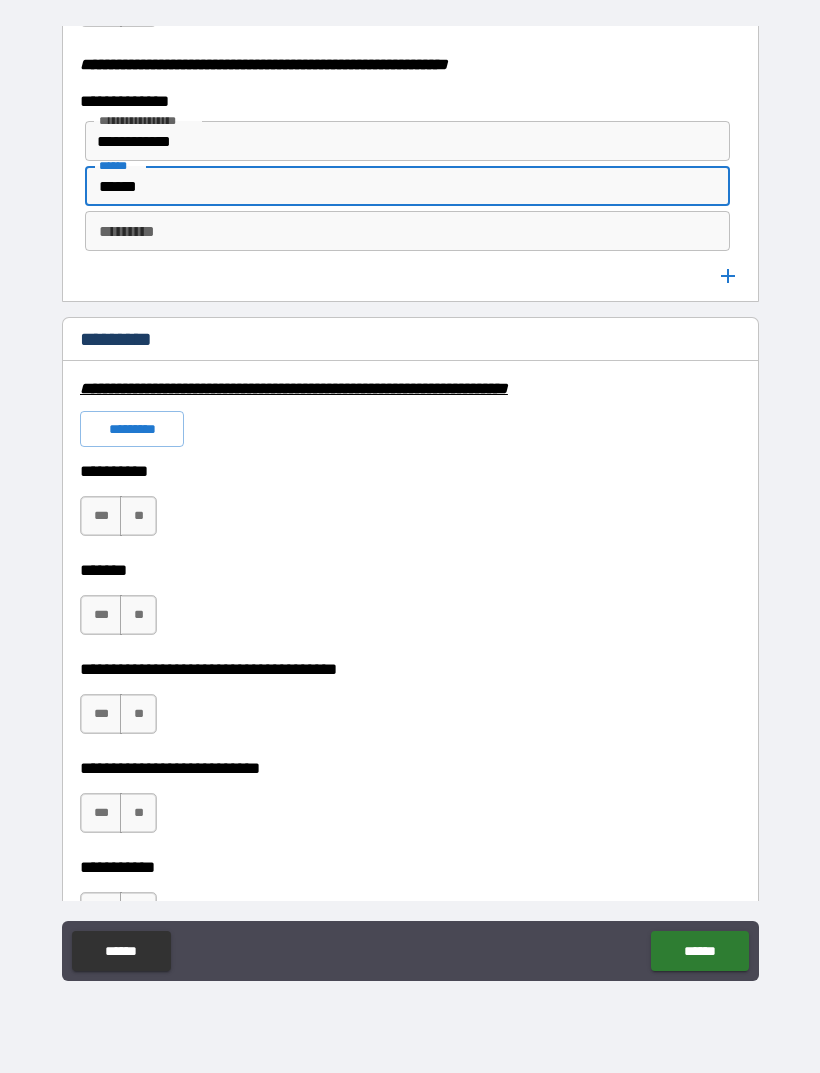 scroll, scrollTop: 2703, scrollLeft: 0, axis: vertical 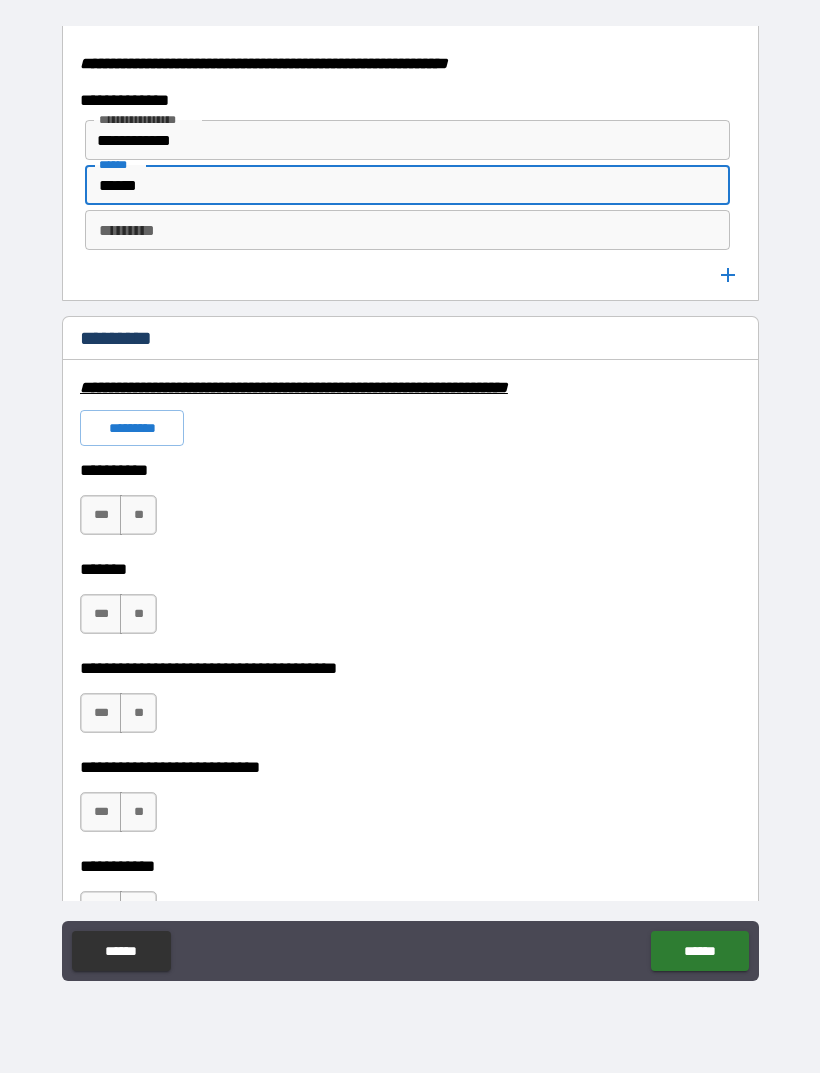 type on "******" 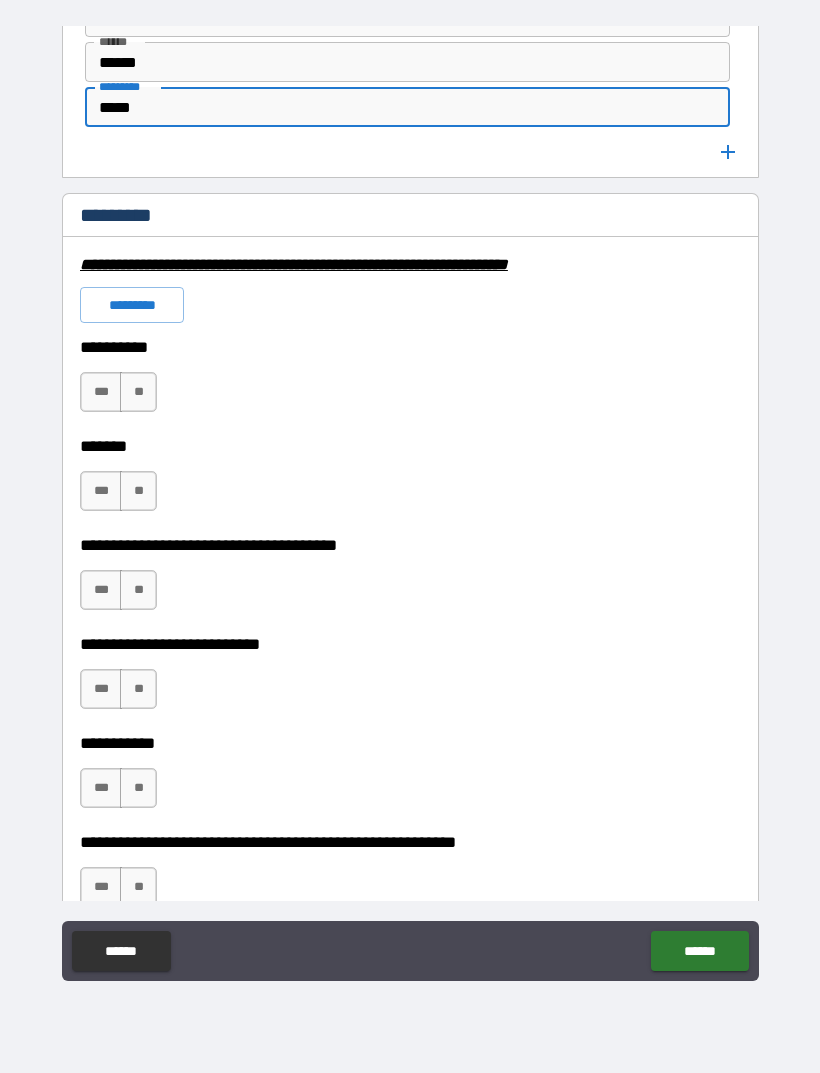 scroll, scrollTop: 2830, scrollLeft: 0, axis: vertical 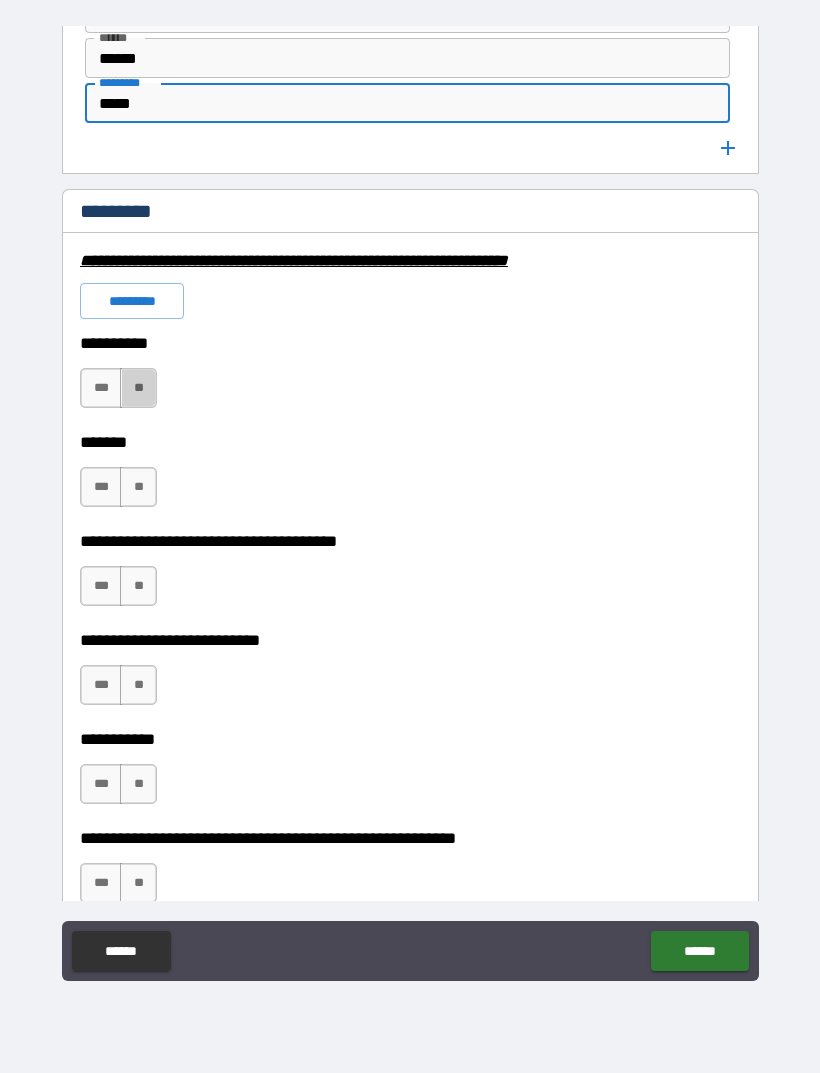 type on "*****" 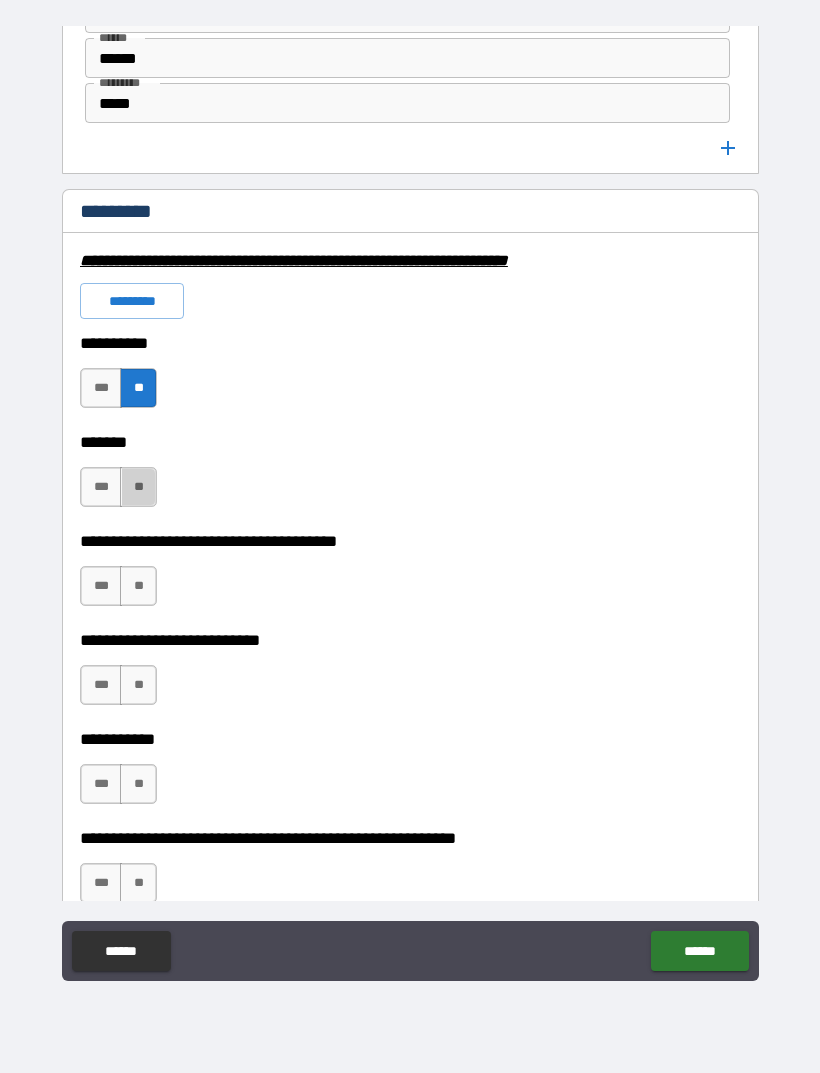 click on "**" at bounding box center [138, 487] 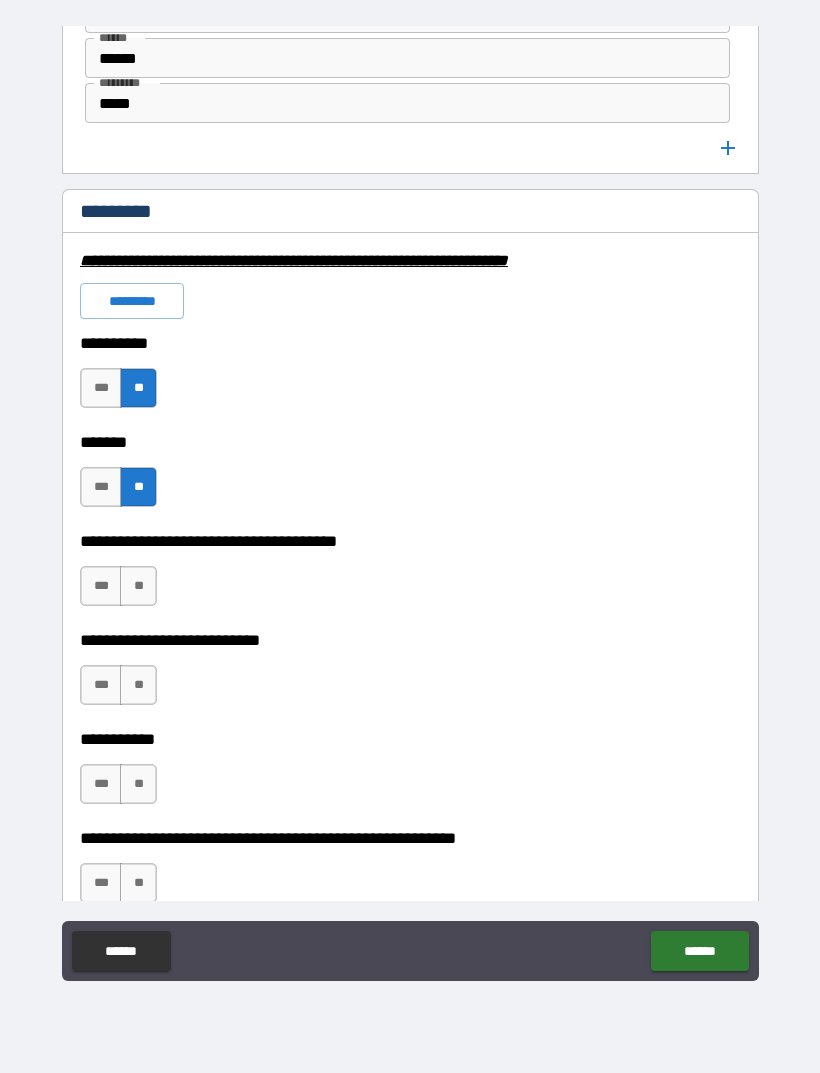 click on "**" at bounding box center [138, 586] 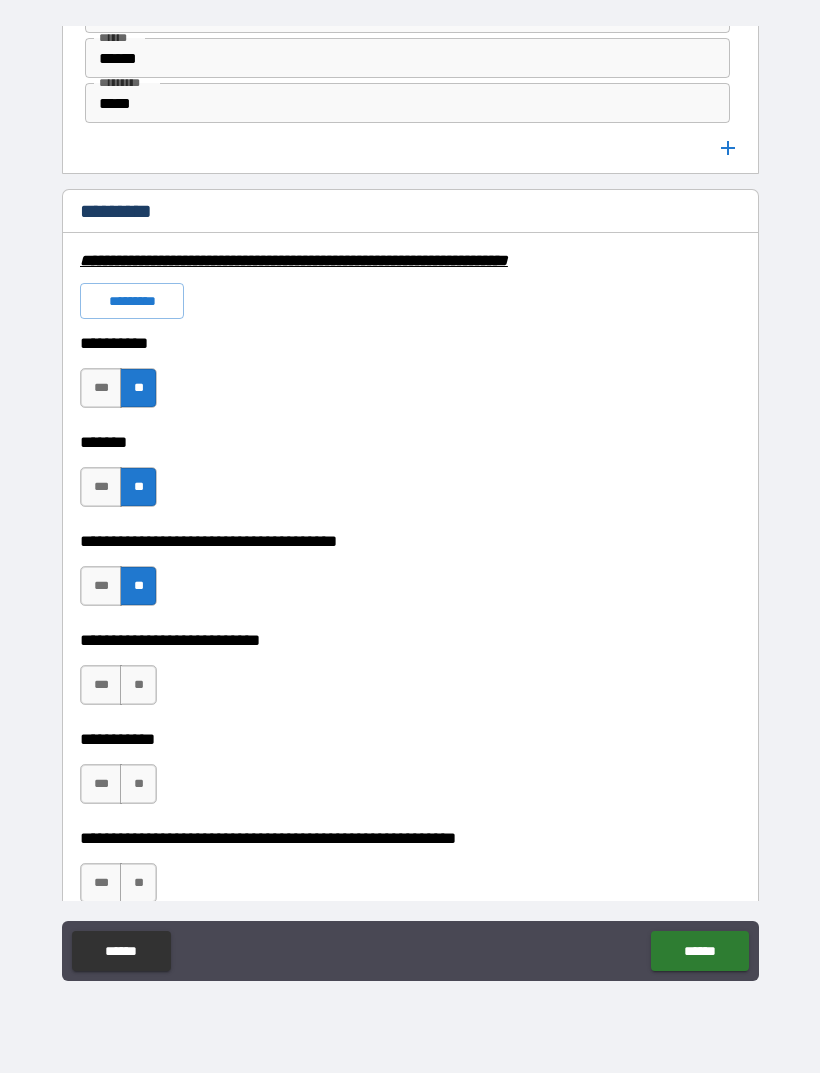 click on "**********" at bounding box center [410, 626] 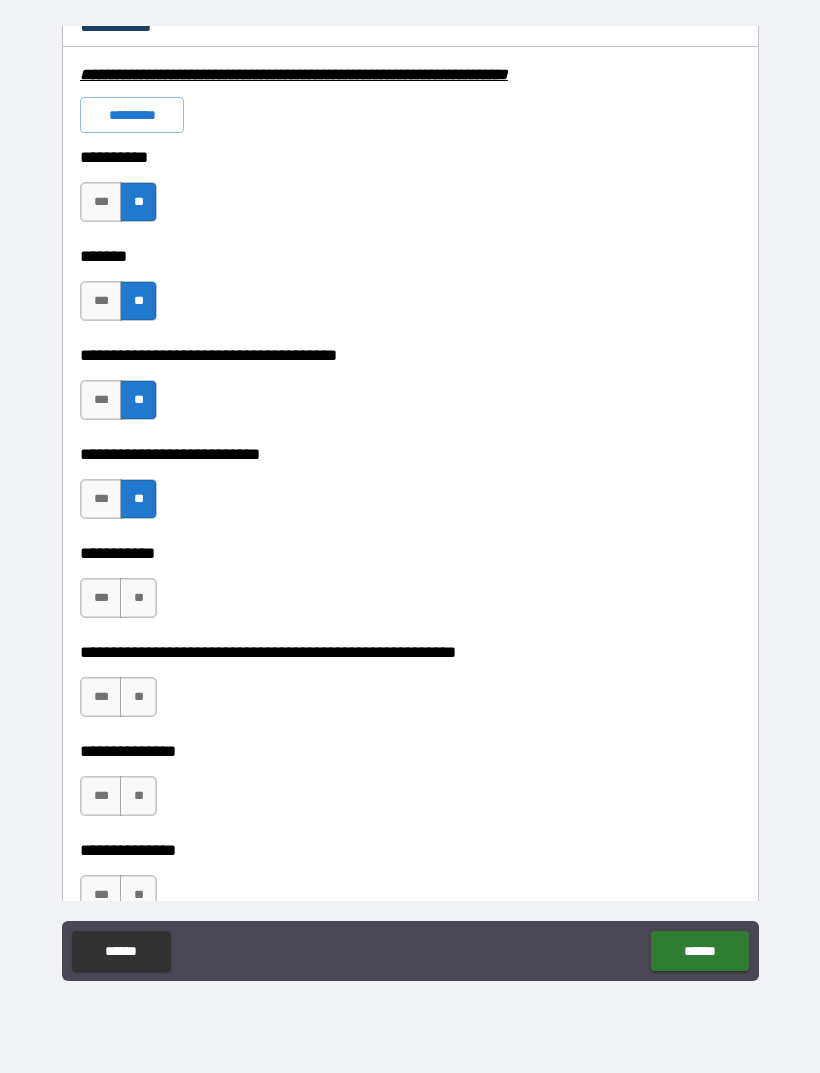 scroll, scrollTop: 3019, scrollLeft: 0, axis: vertical 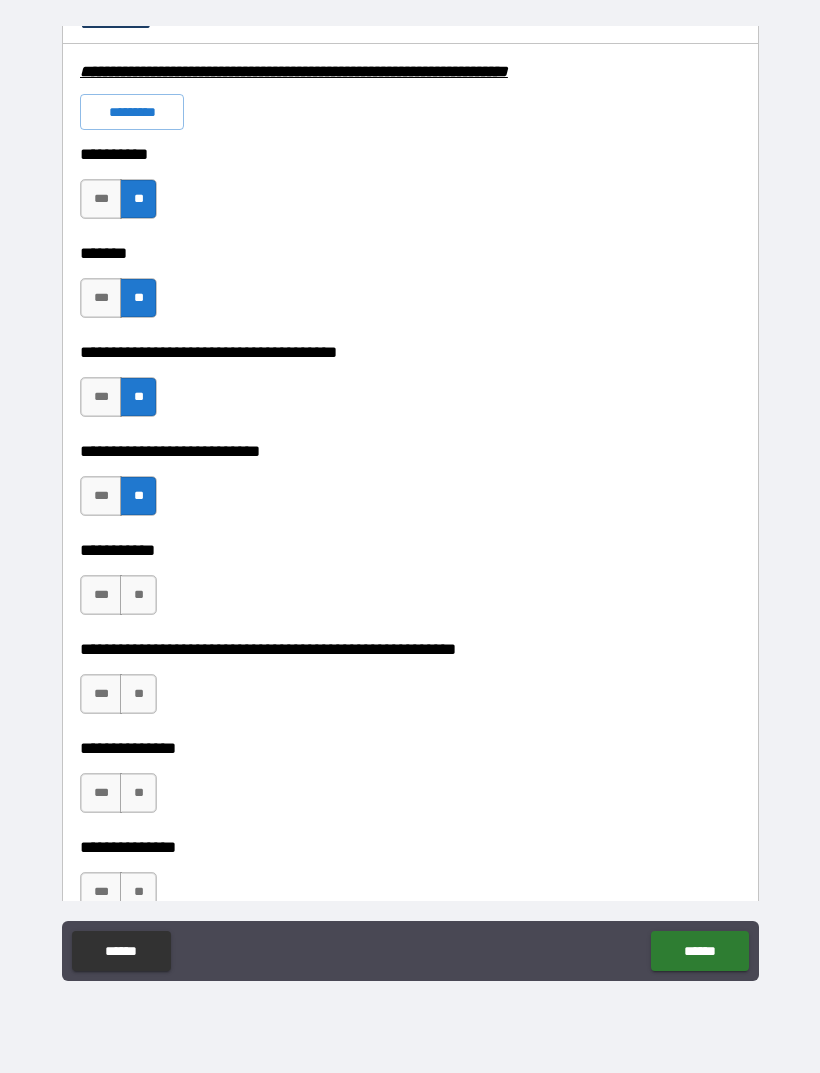 click on "***" at bounding box center (101, 595) 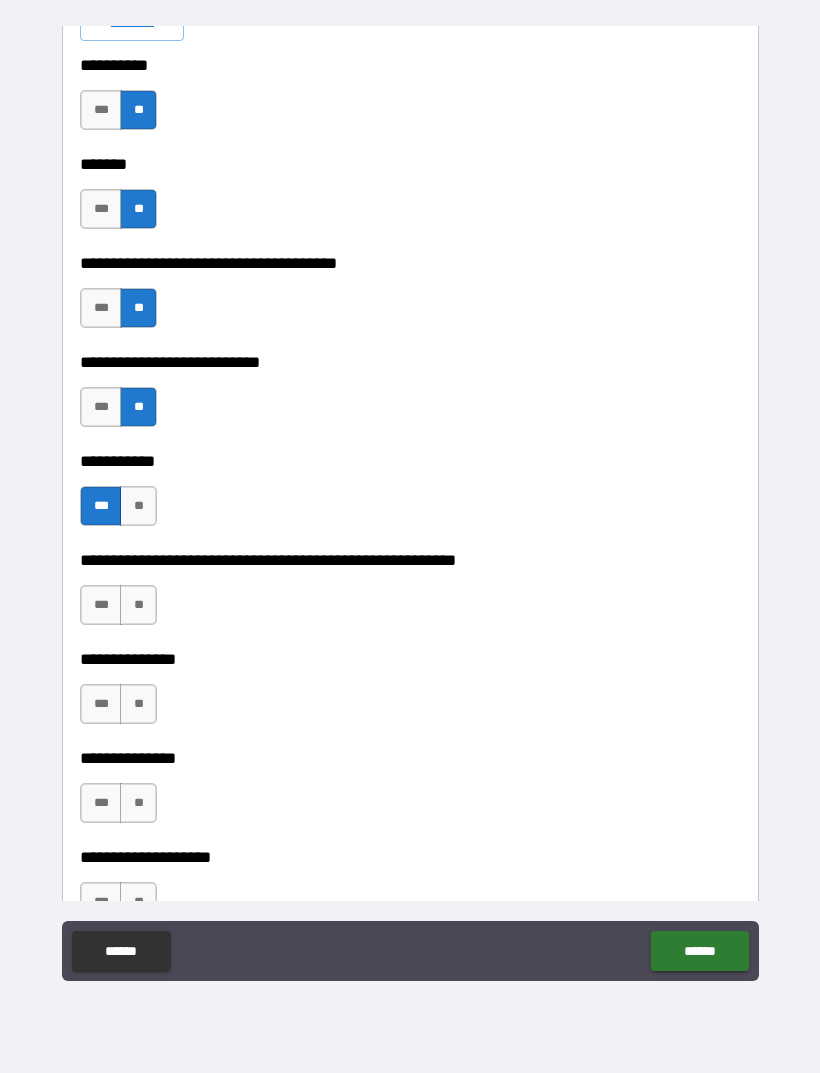 scroll, scrollTop: 3120, scrollLeft: 0, axis: vertical 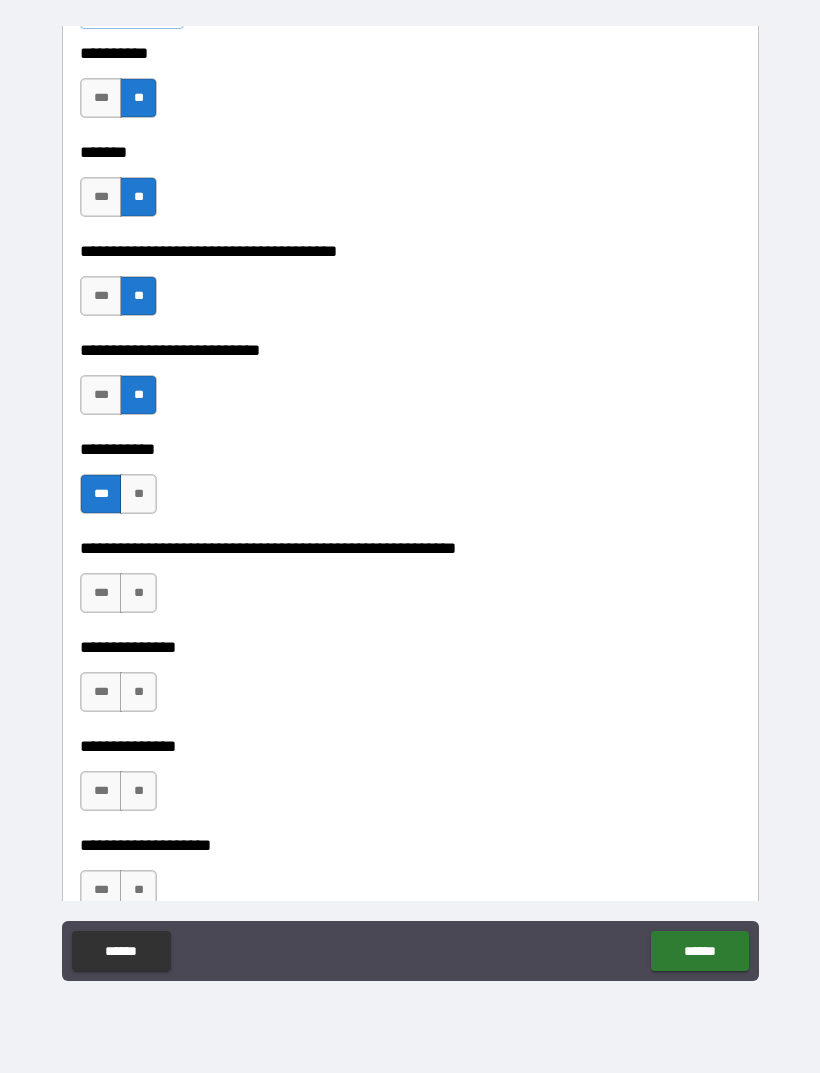 click on "**" at bounding box center (138, 593) 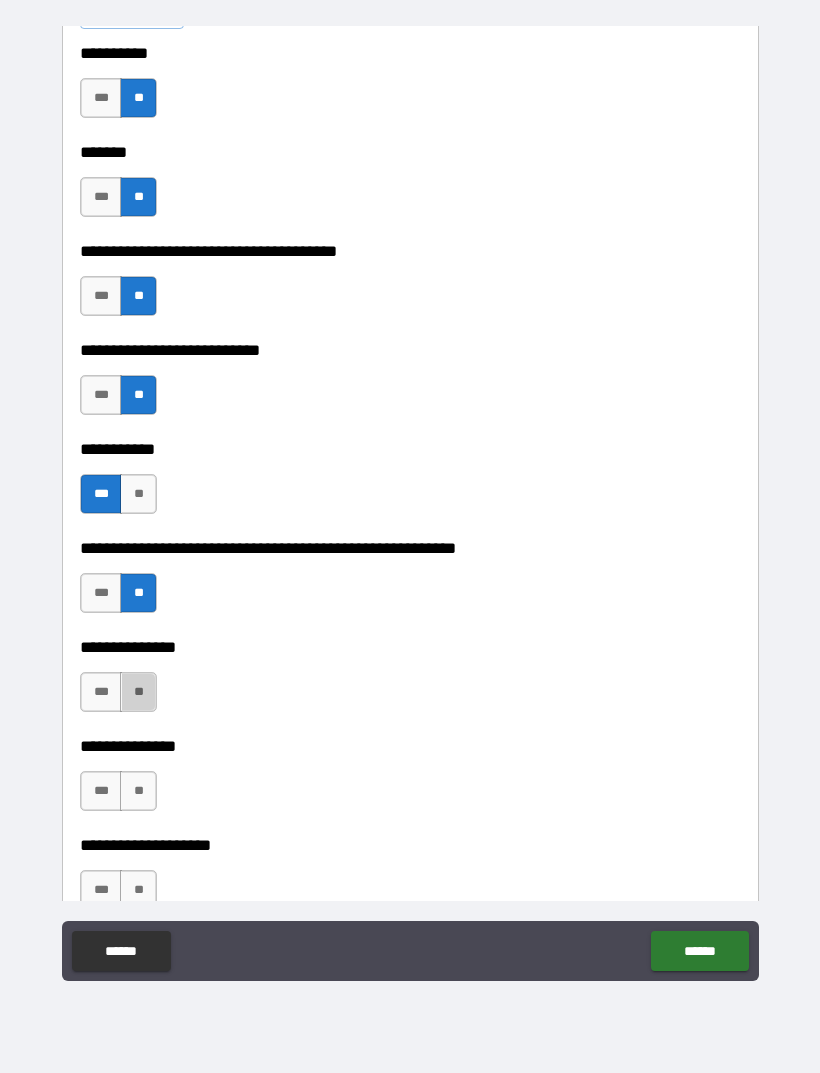 click on "**" at bounding box center [138, 692] 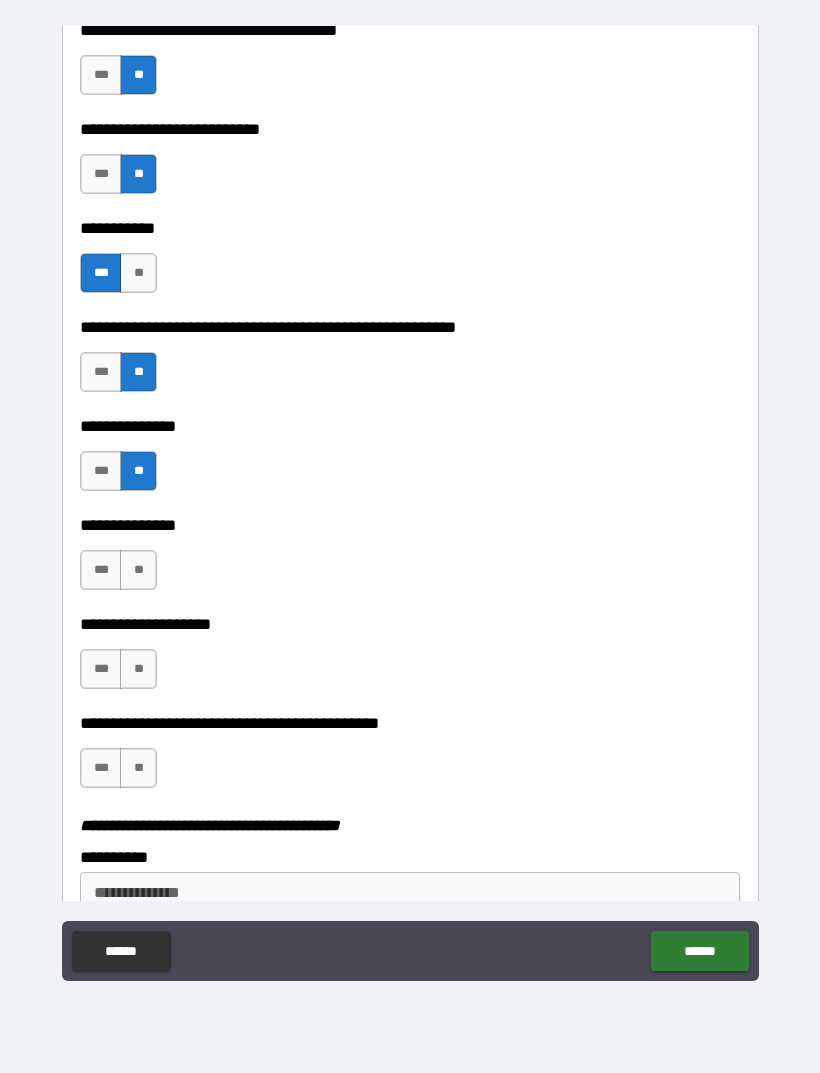 scroll, scrollTop: 3342, scrollLeft: 0, axis: vertical 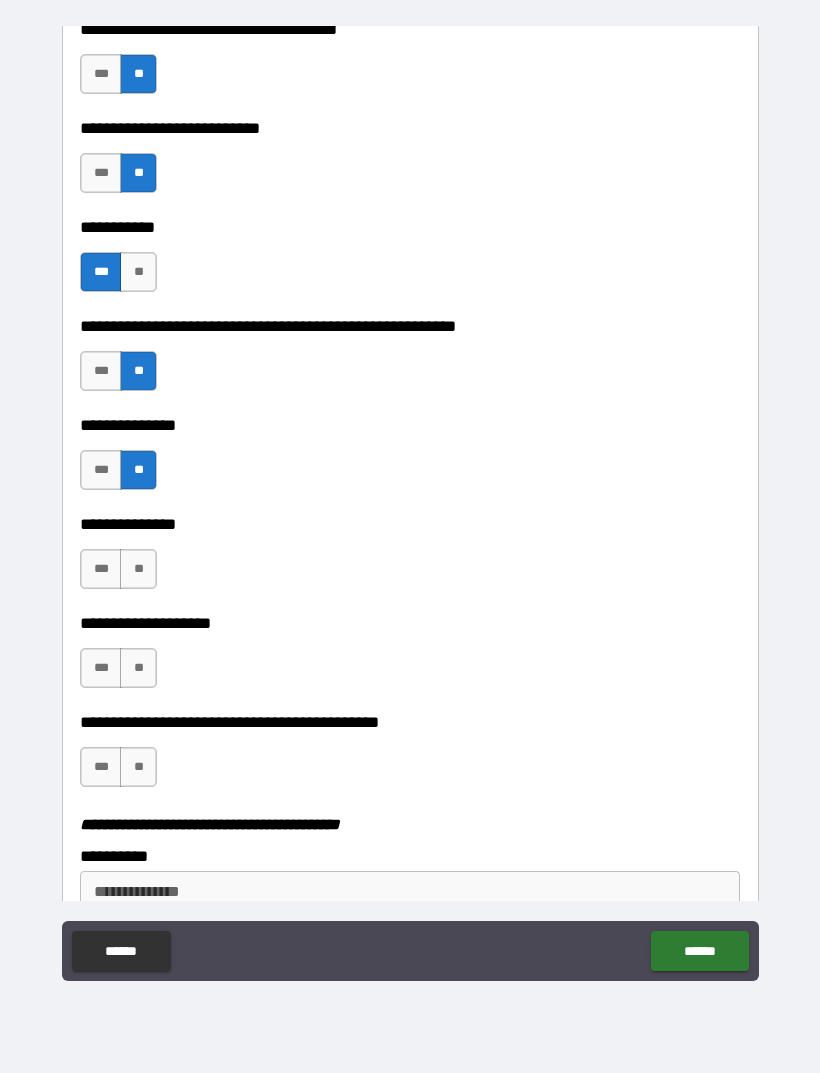 click on "**" at bounding box center (138, 569) 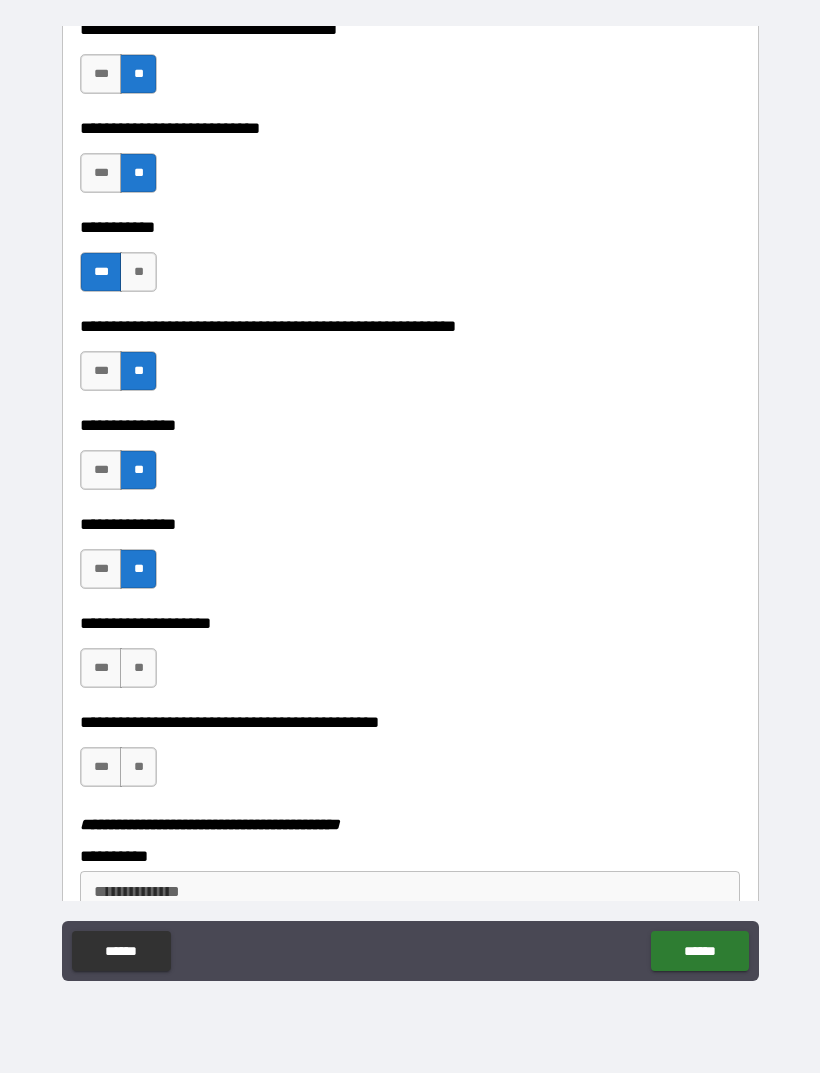 click on "**" at bounding box center [138, 668] 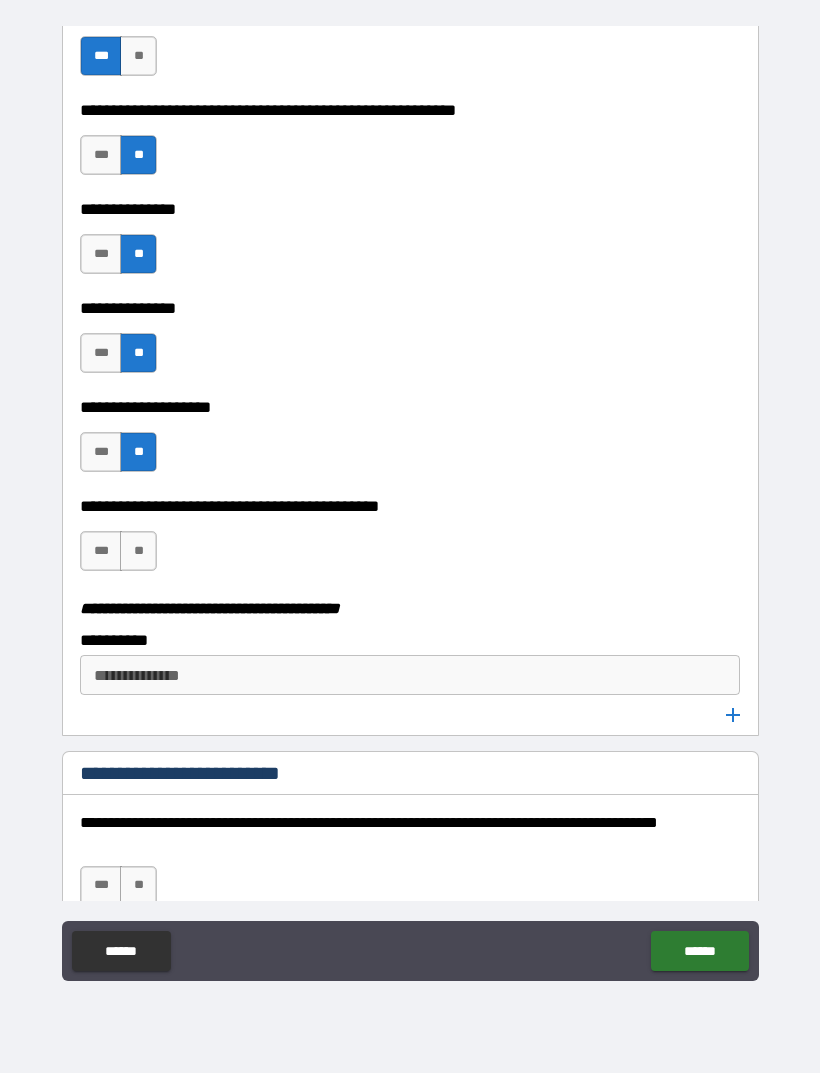 scroll, scrollTop: 3614, scrollLeft: 0, axis: vertical 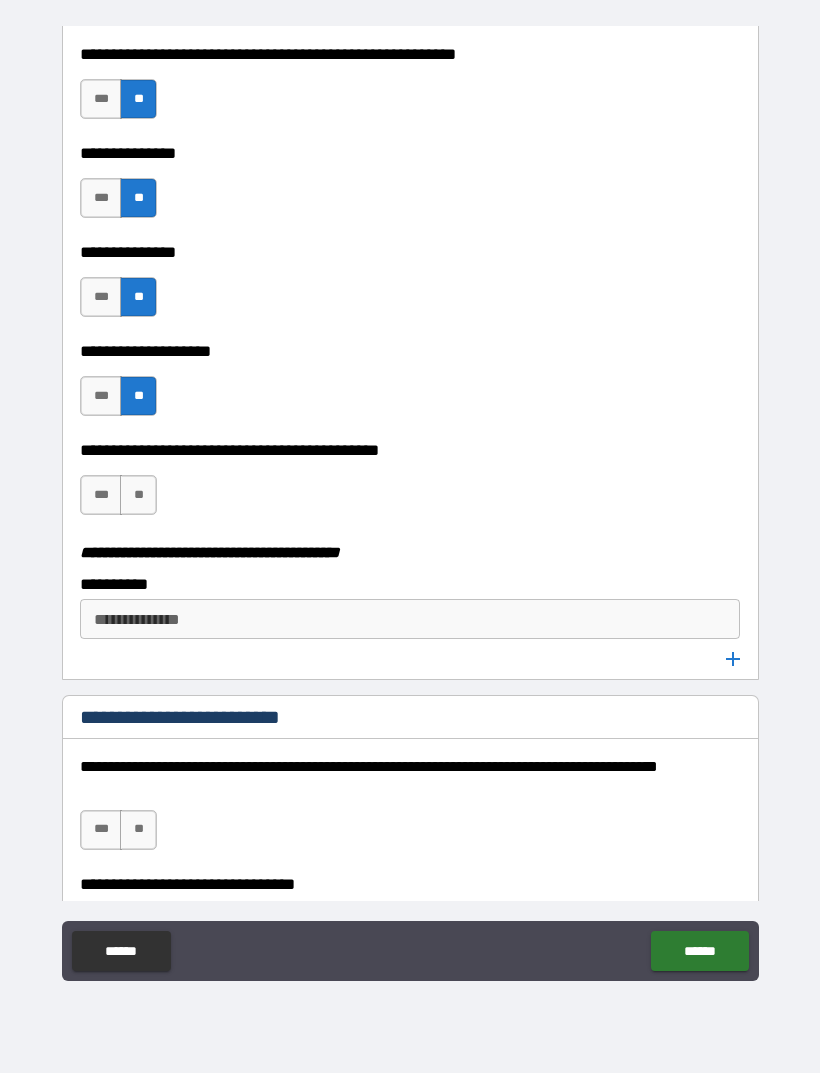 click on "**" at bounding box center (138, 495) 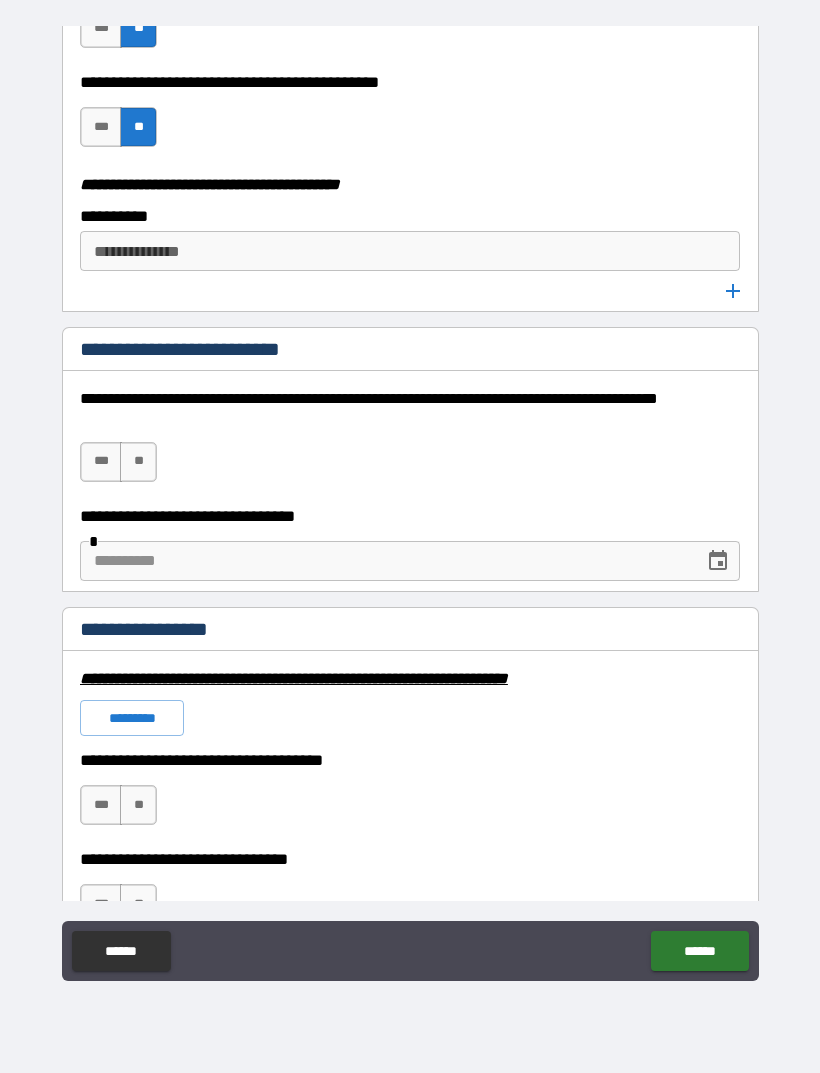 scroll, scrollTop: 3994, scrollLeft: 0, axis: vertical 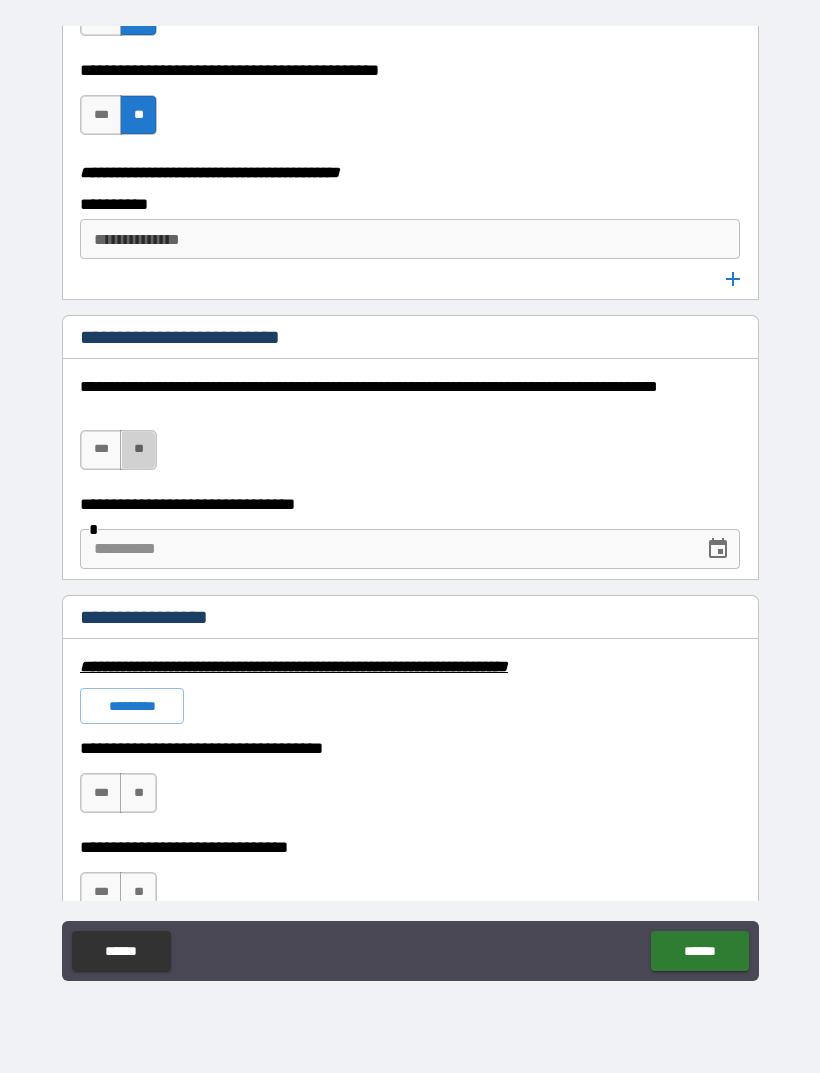 click on "**" at bounding box center [138, 450] 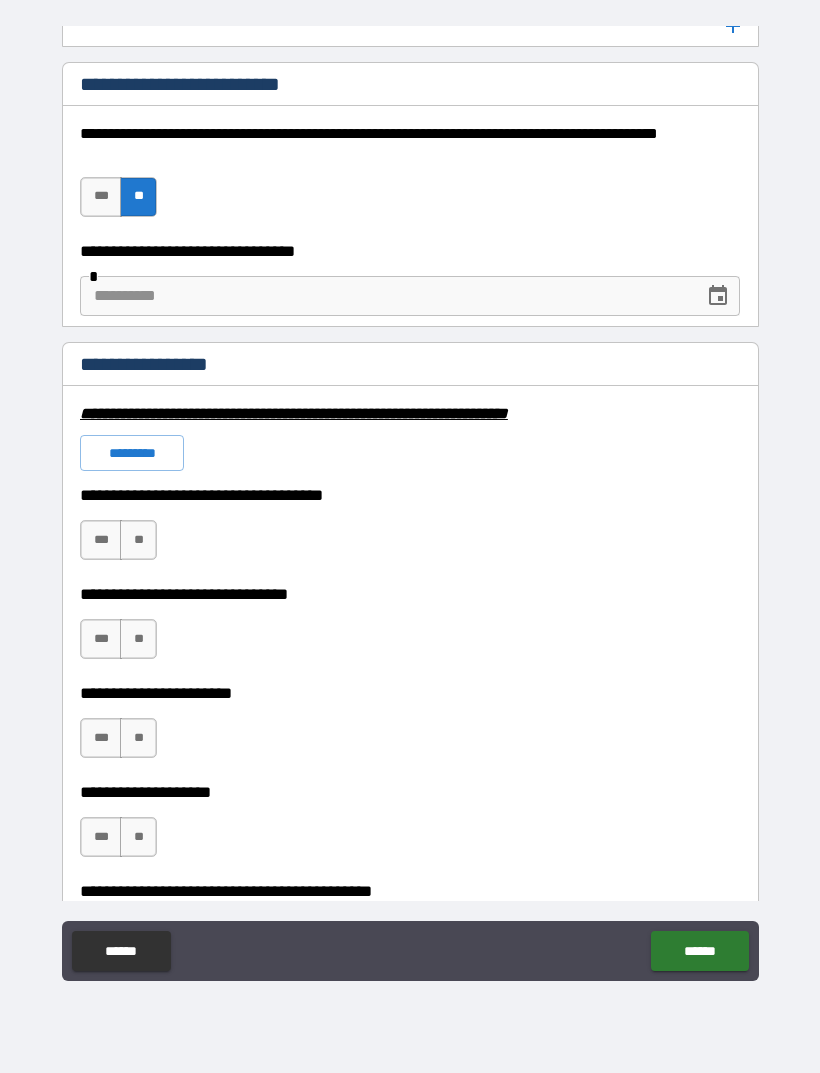 scroll, scrollTop: 4251, scrollLeft: 0, axis: vertical 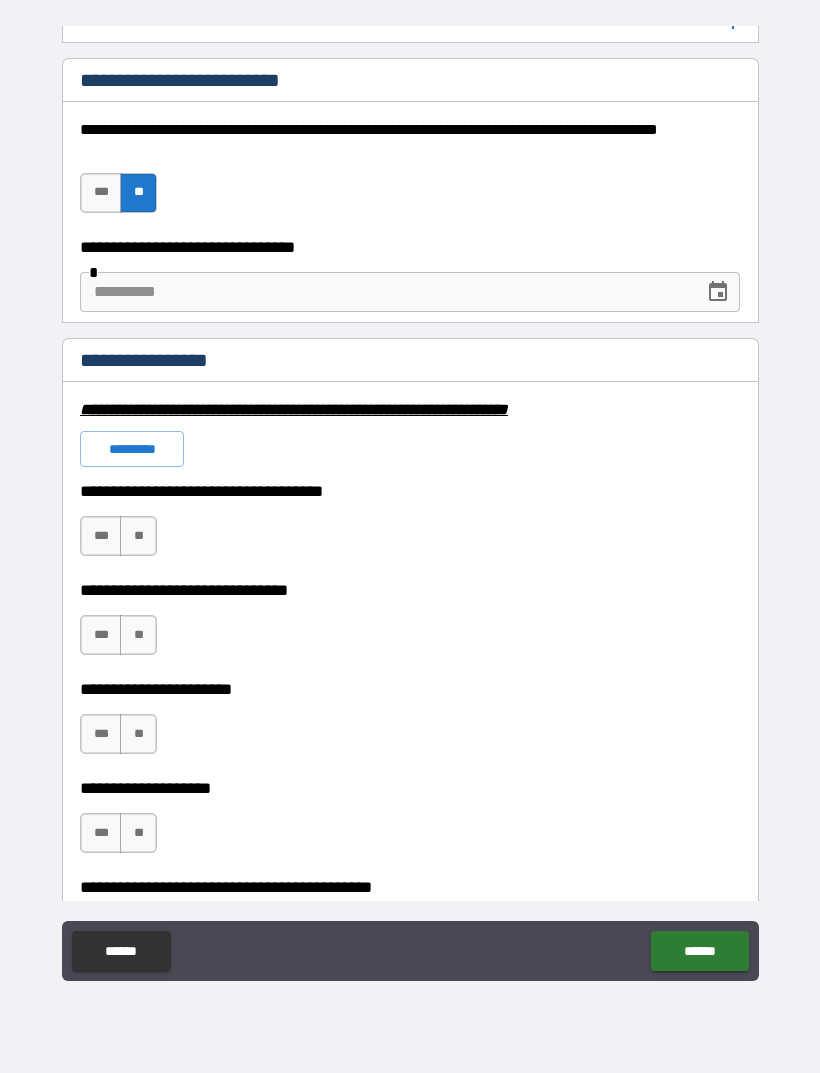 click on "*********" at bounding box center (132, 449) 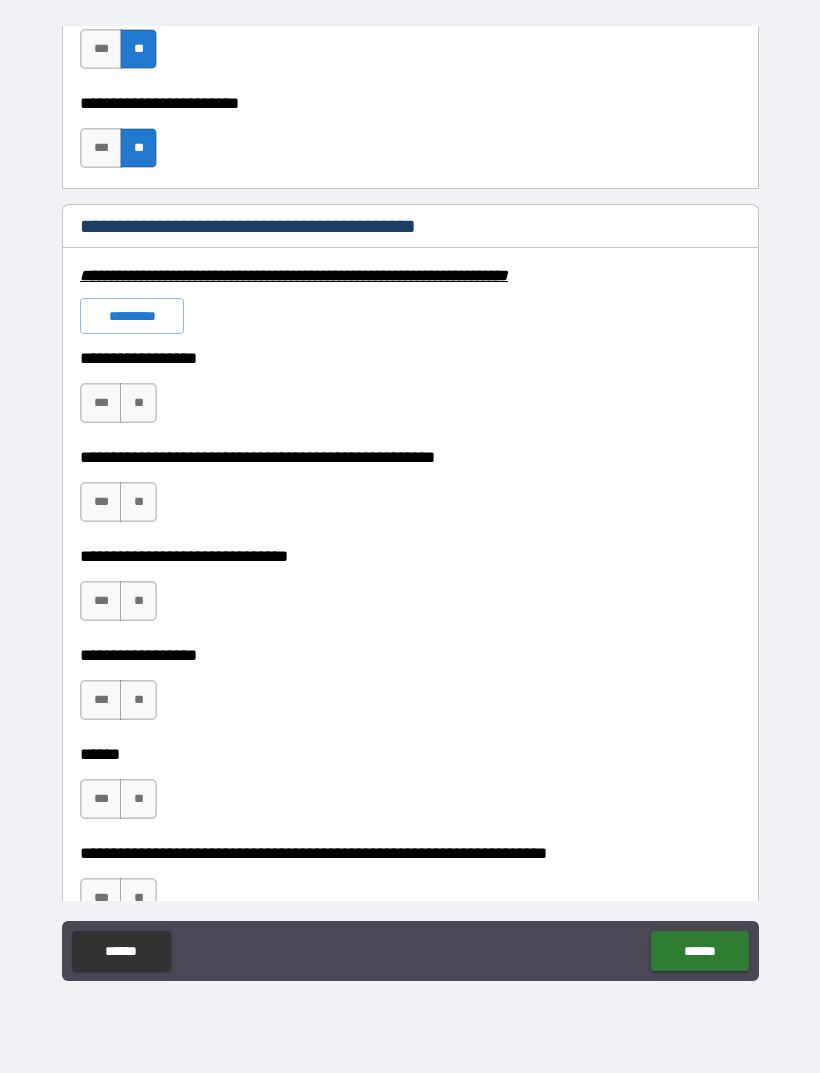 scroll, scrollTop: 5925, scrollLeft: 0, axis: vertical 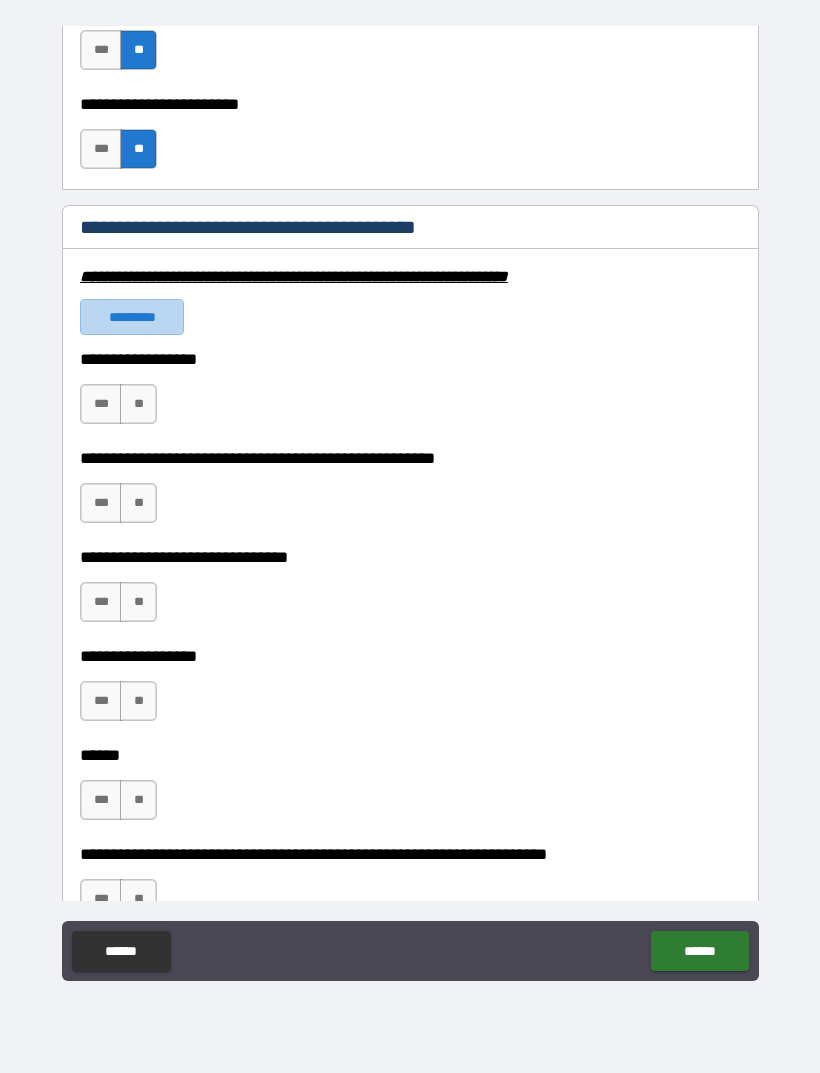 click on "*********" at bounding box center [132, 317] 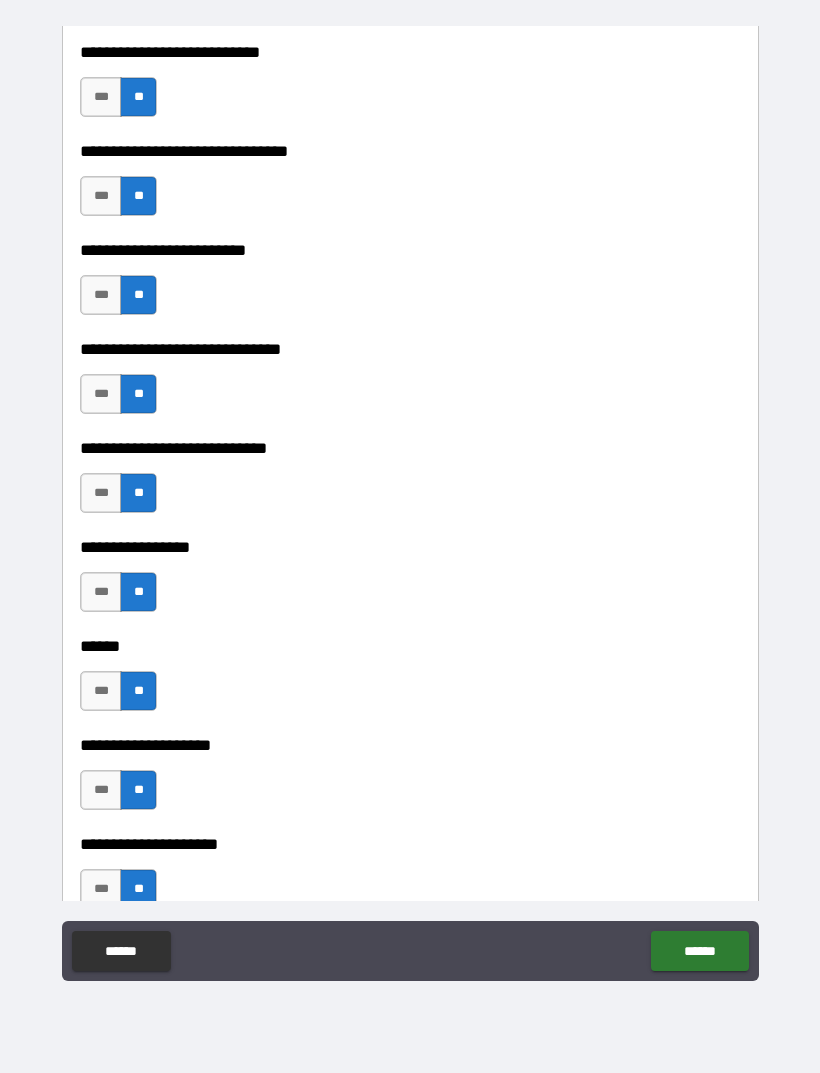 scroll, scrollTop: 8510, scrollLeft: 0, axis: vertical 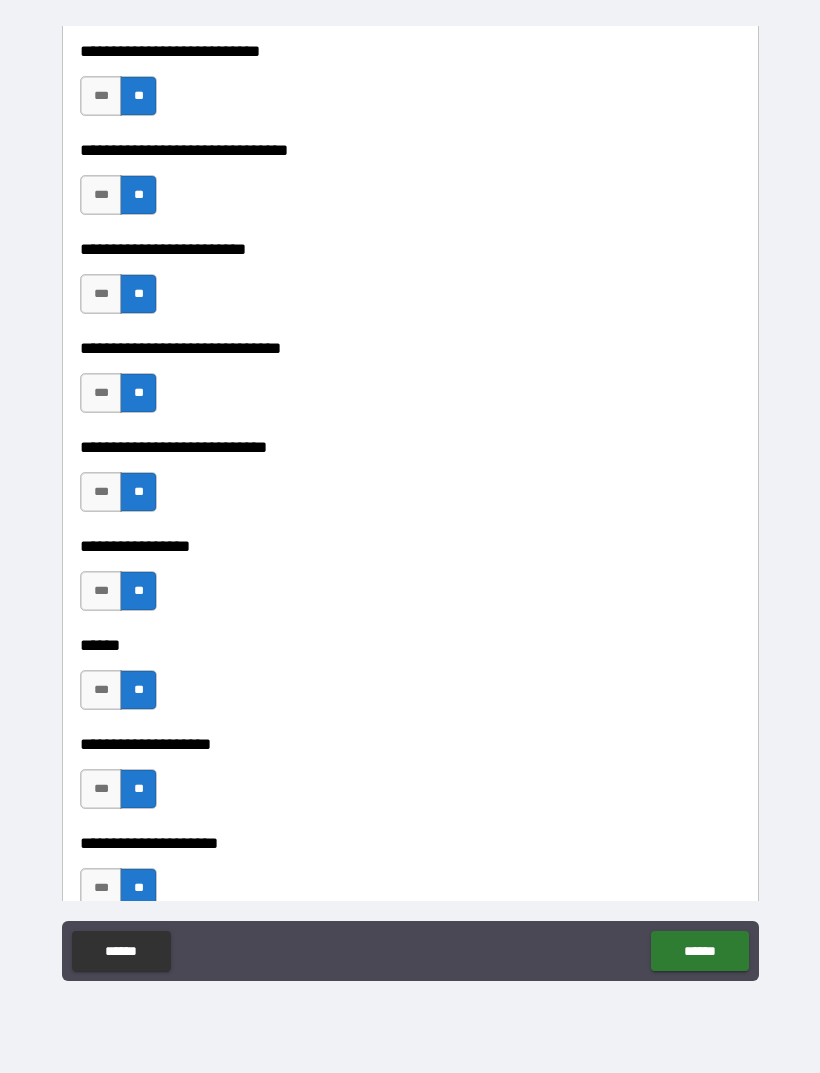 click on "***" at bounding box center (101, 591) 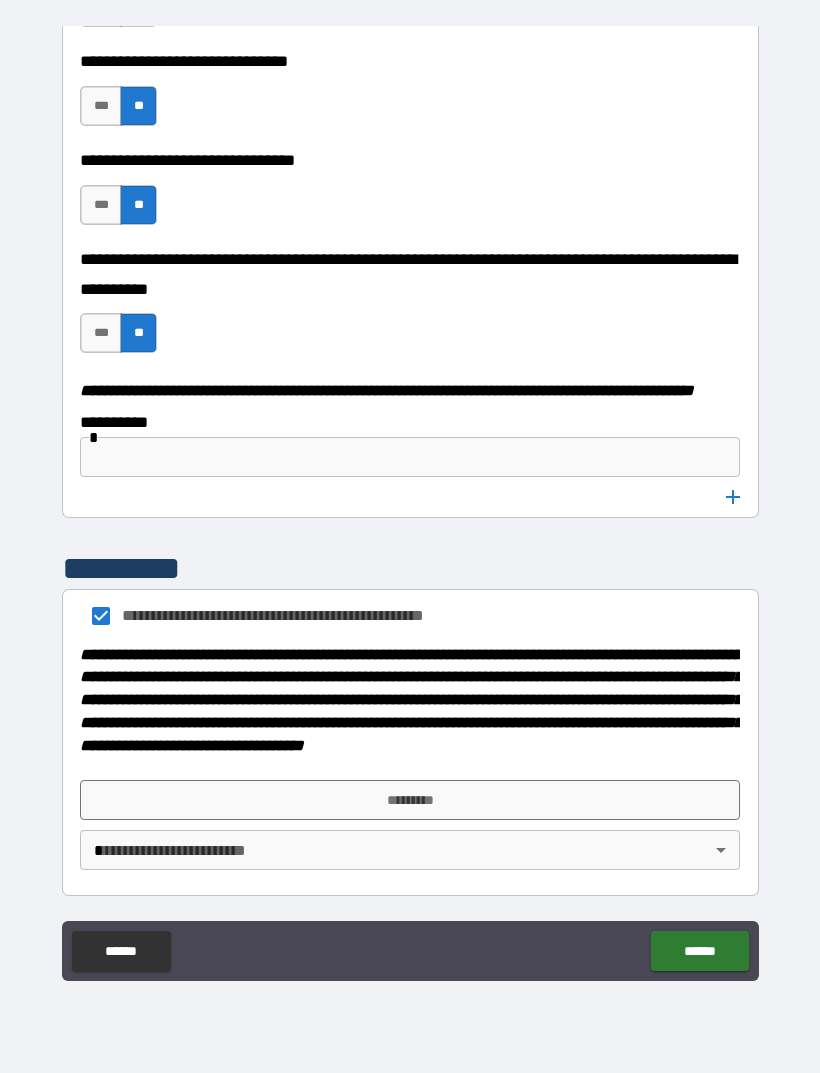 scroll, scrollTop: 10026, scrollLeft: 0, axis: vertical 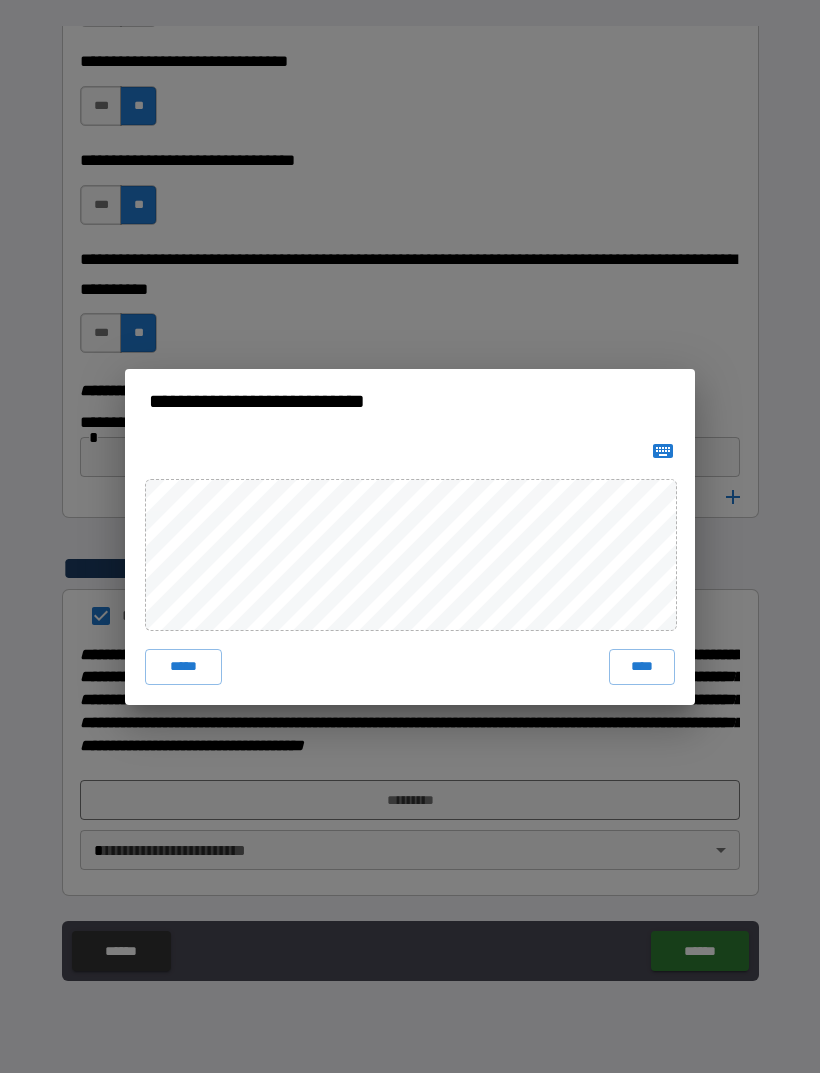 click on "*****" at bounding box center (183, 667) 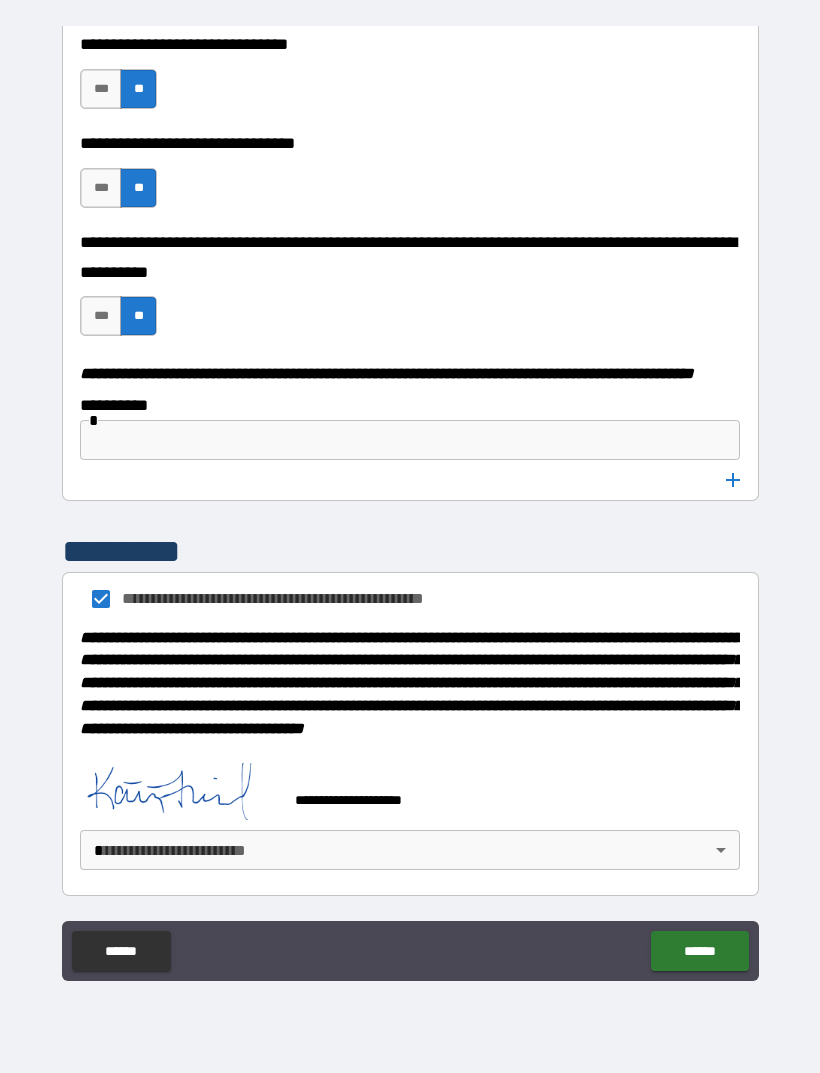 click on "******" at bounding box center (699, 951) 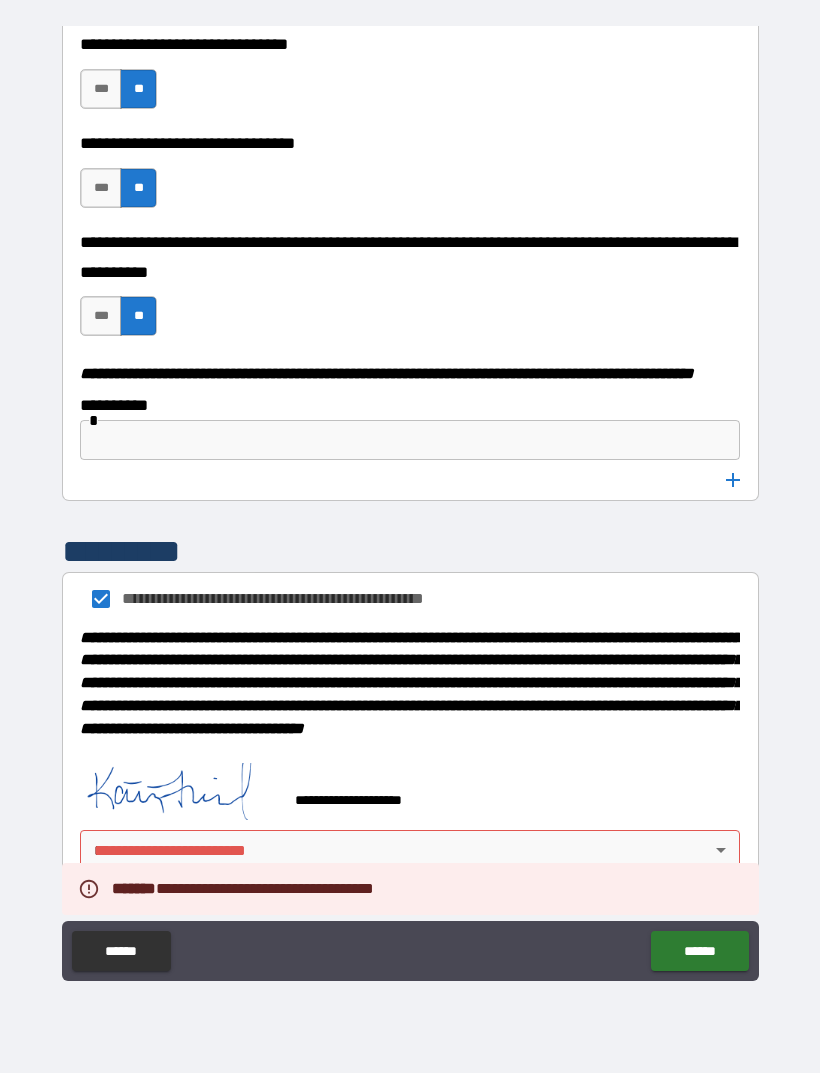 scroll, scrollTop: 10058, scrollLeft: 0, axis: vertical 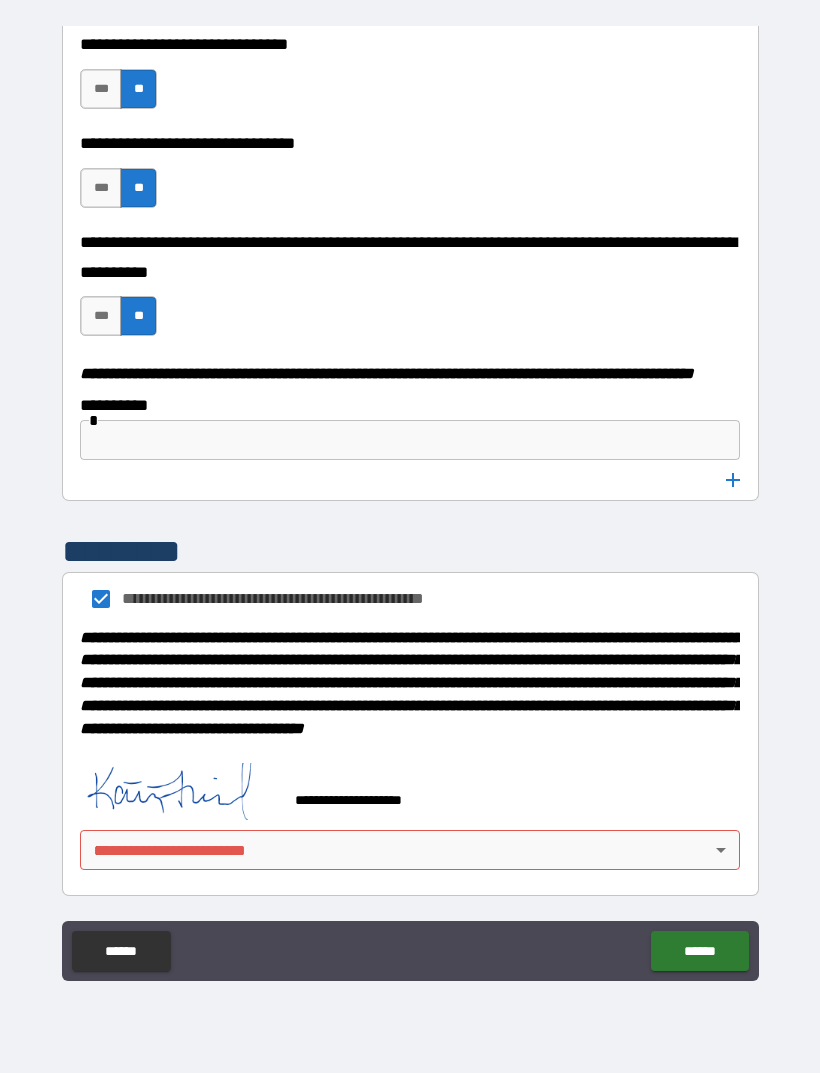 click on "**********" at bounding box center [410, 504] 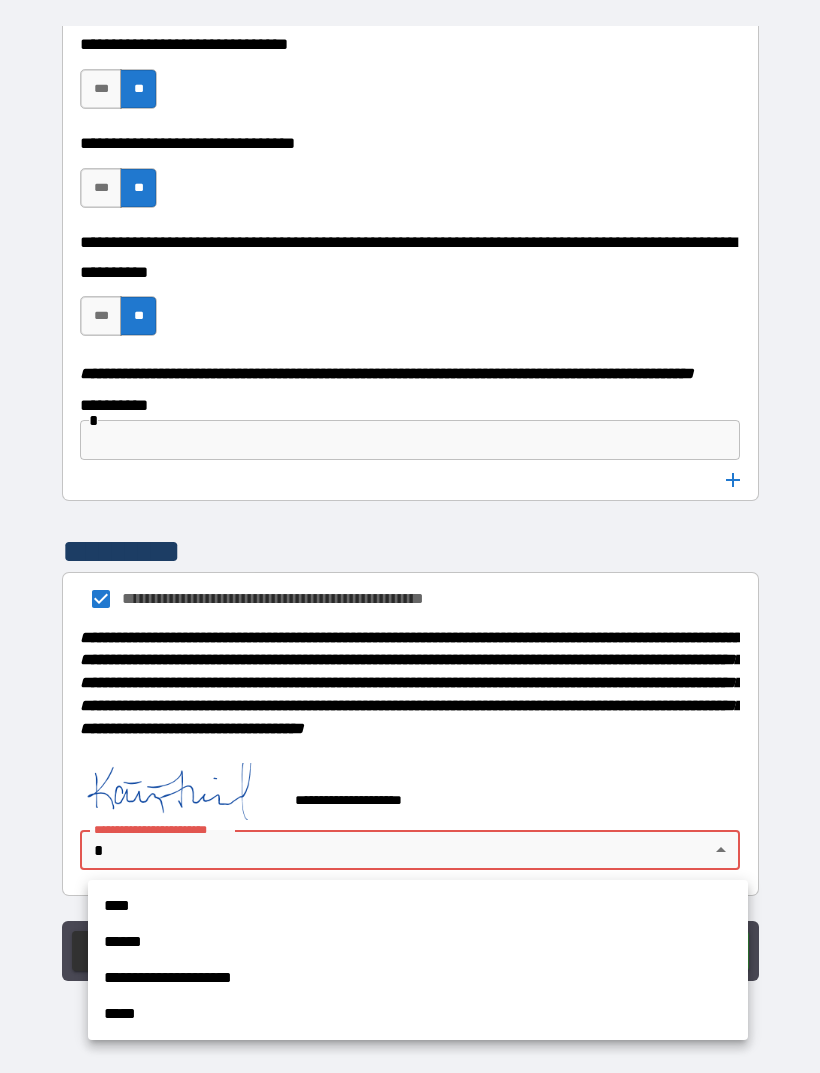 click on "****" at bounding box center (418, 906) 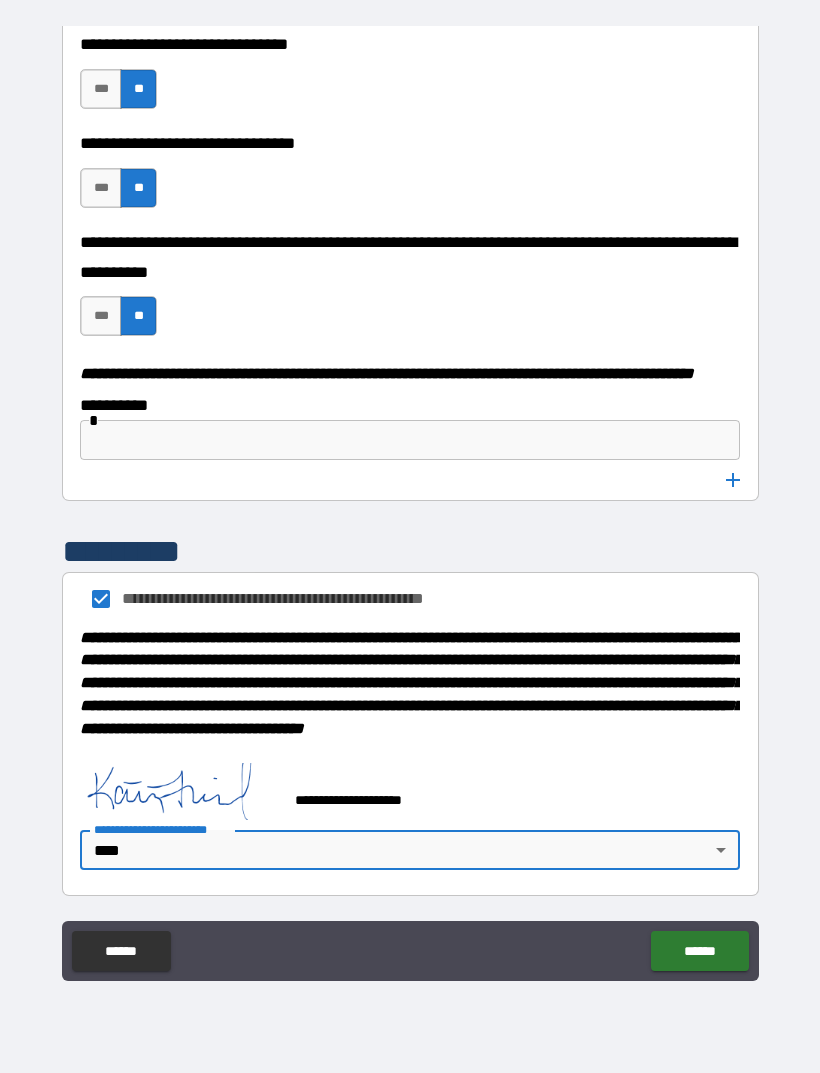 click on "******" at bounding box center [699, 951] 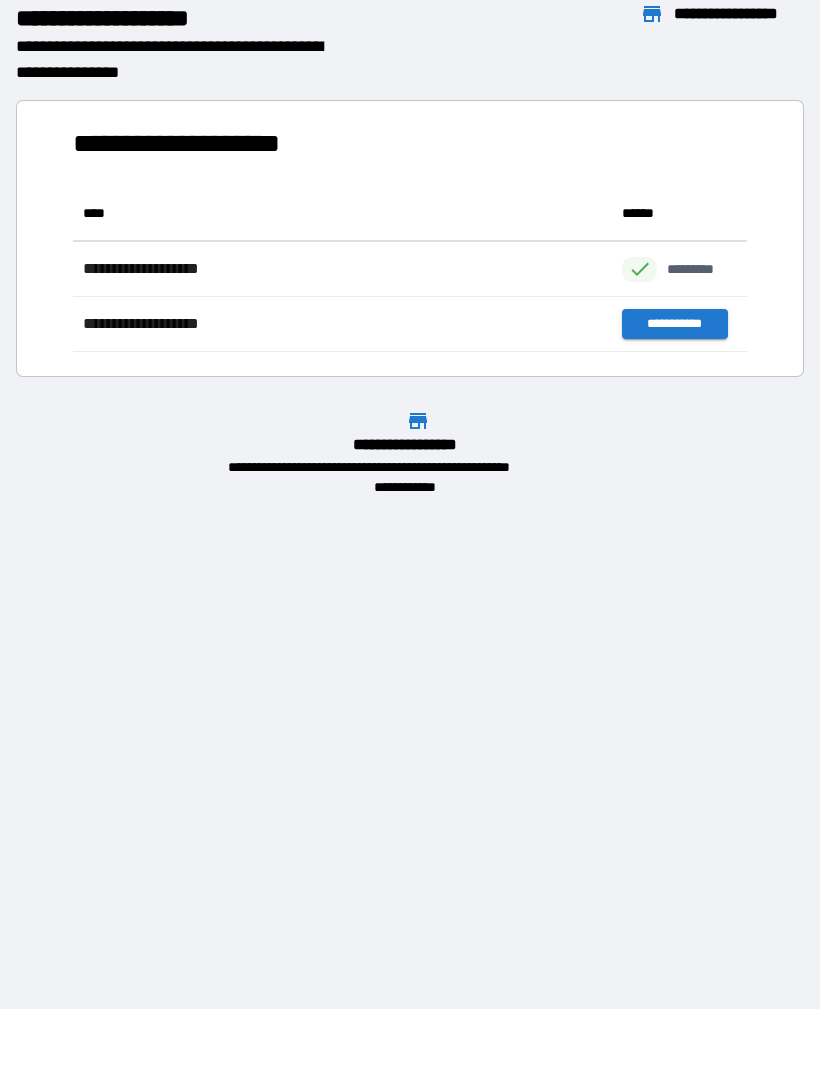 scroll, scrollTop: 1, scrollLeft: 1, axis: both 